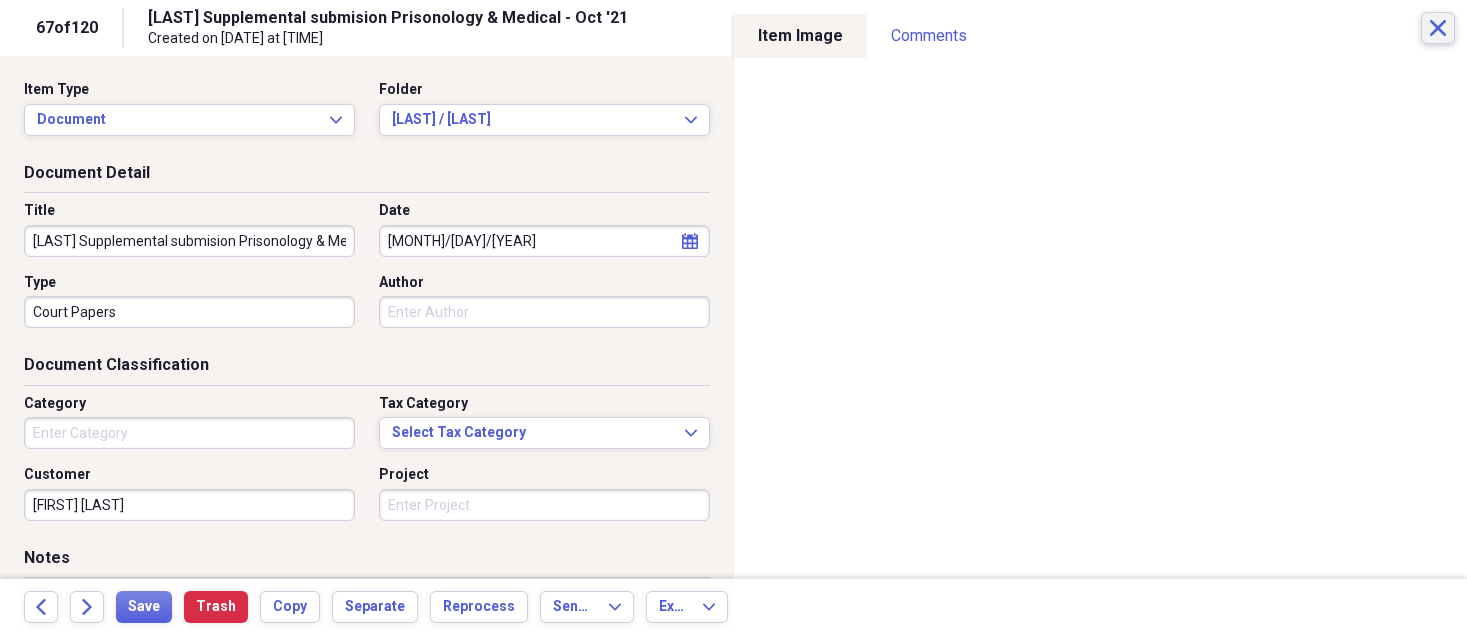 scroll, scrollTop: 0, scrollLeft: 0, axis: both 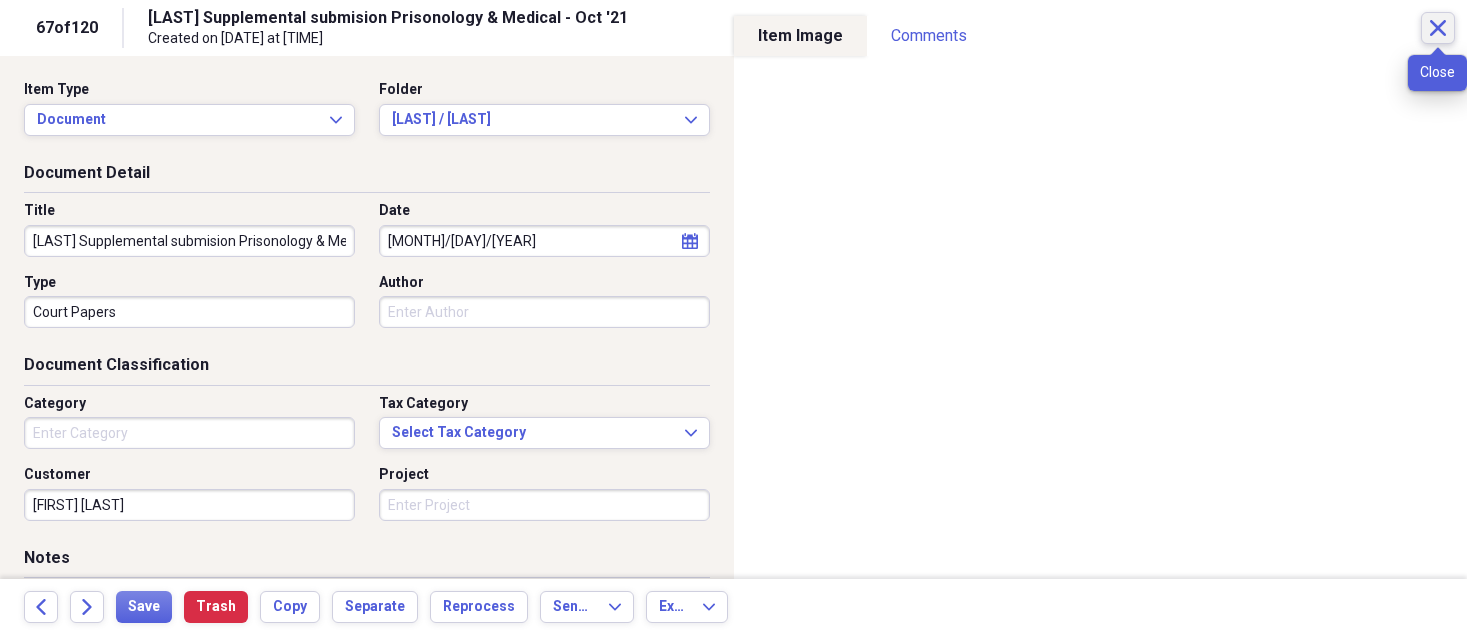 click on "Close" 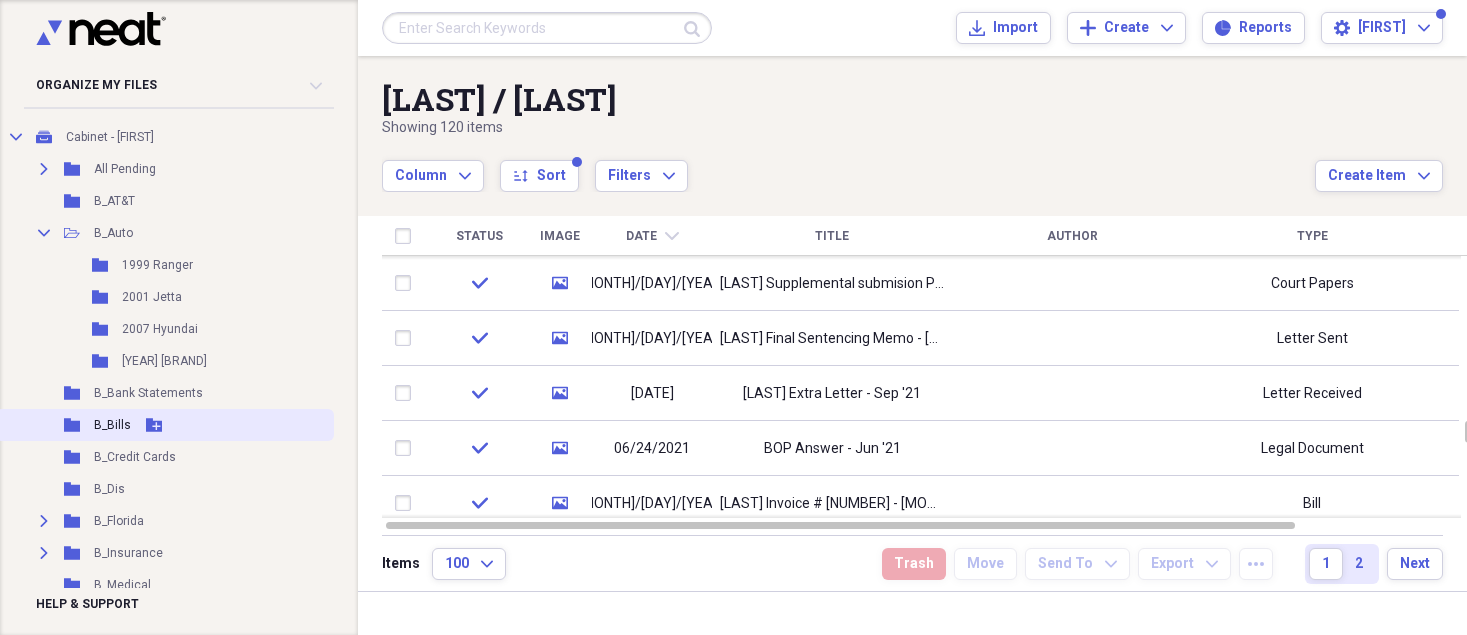 scroll, scrollTop: 100, scrollLeft: 0, axis: vertical 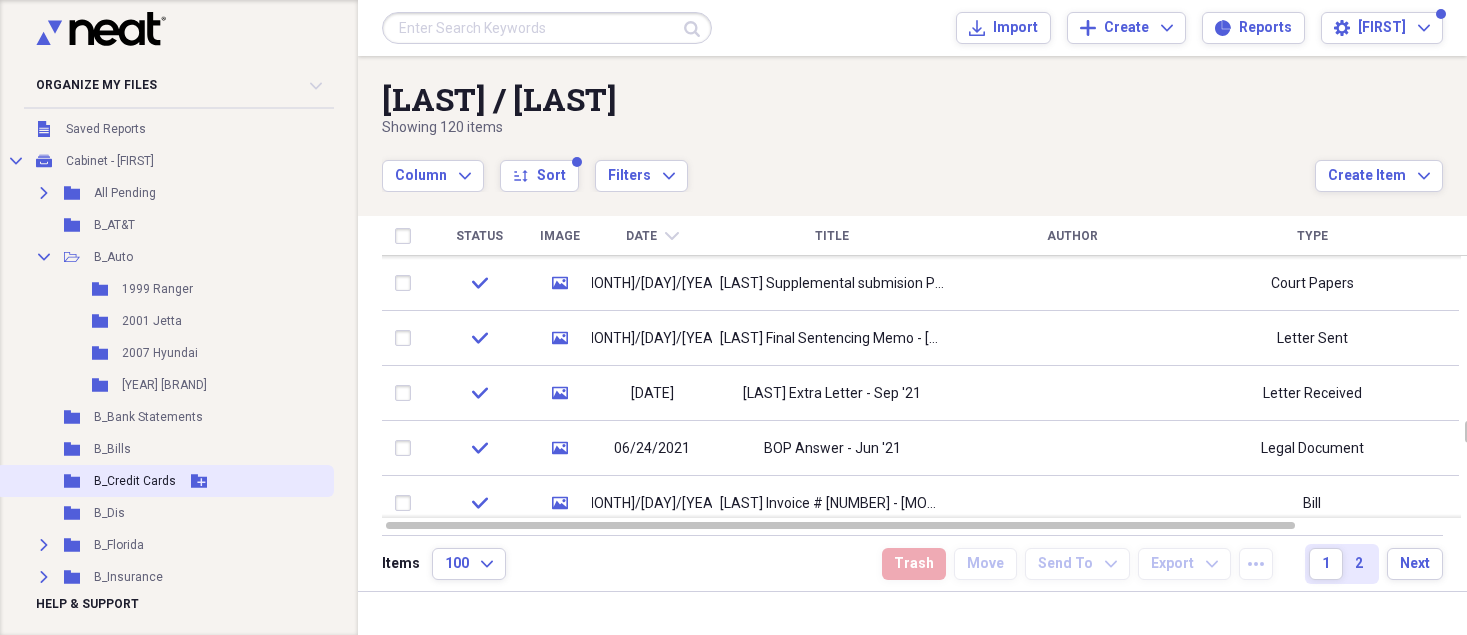 click on "B_Credit Cards" at bounding box center (135, 481) 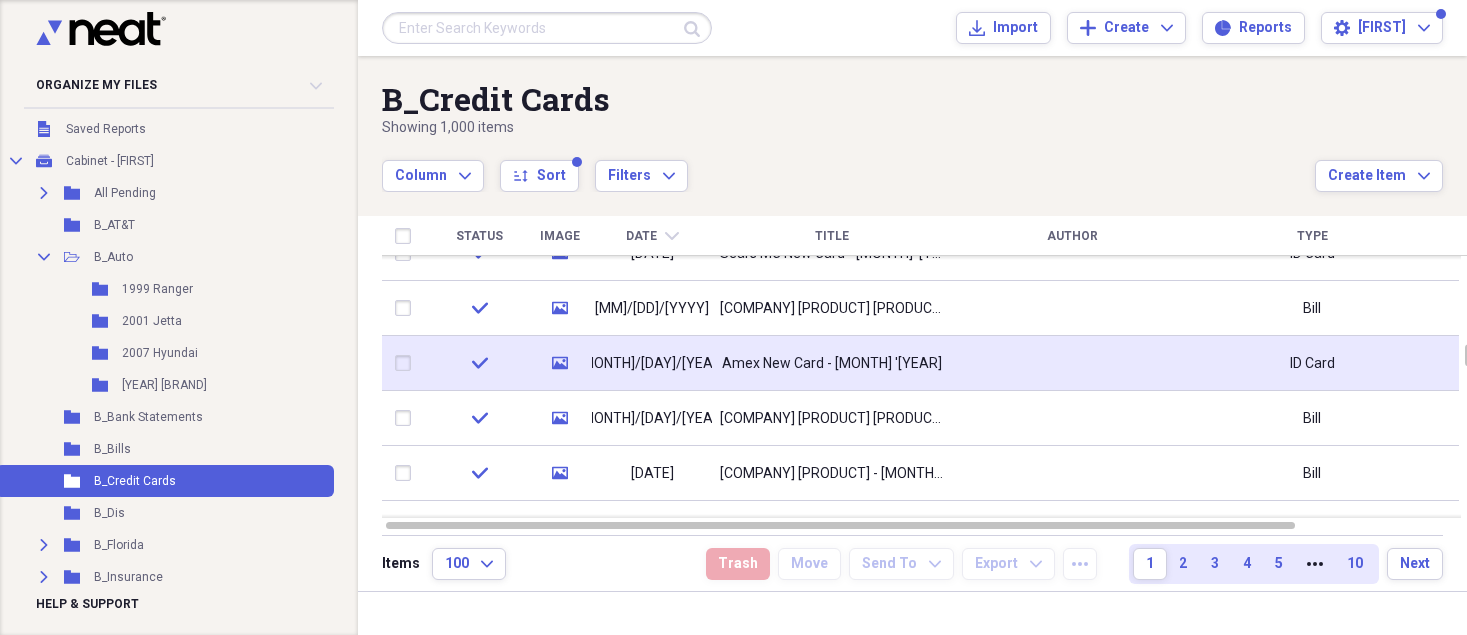 click on "Amex New Card - [MONTH] '[YEAR]" at bounding box center [832, 363] 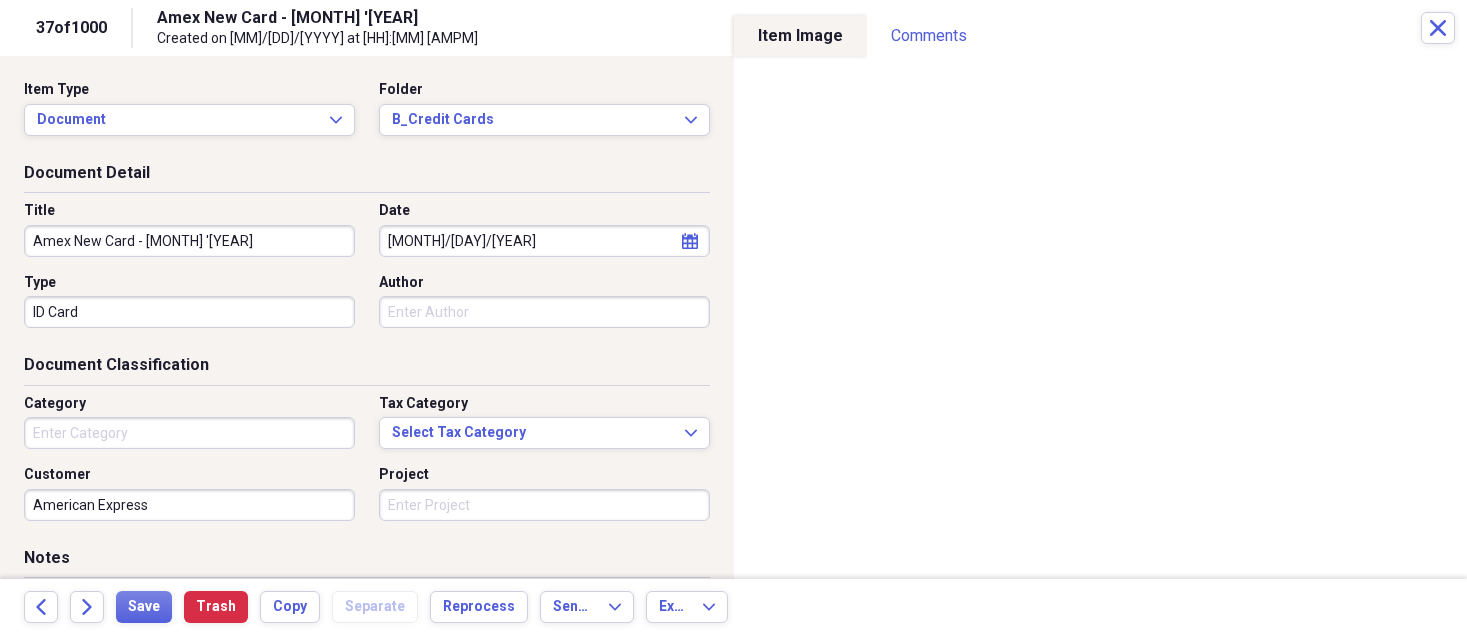click on "Amex New Card - [MONTH] '[YEAR]" at bounding box center [189, 241] 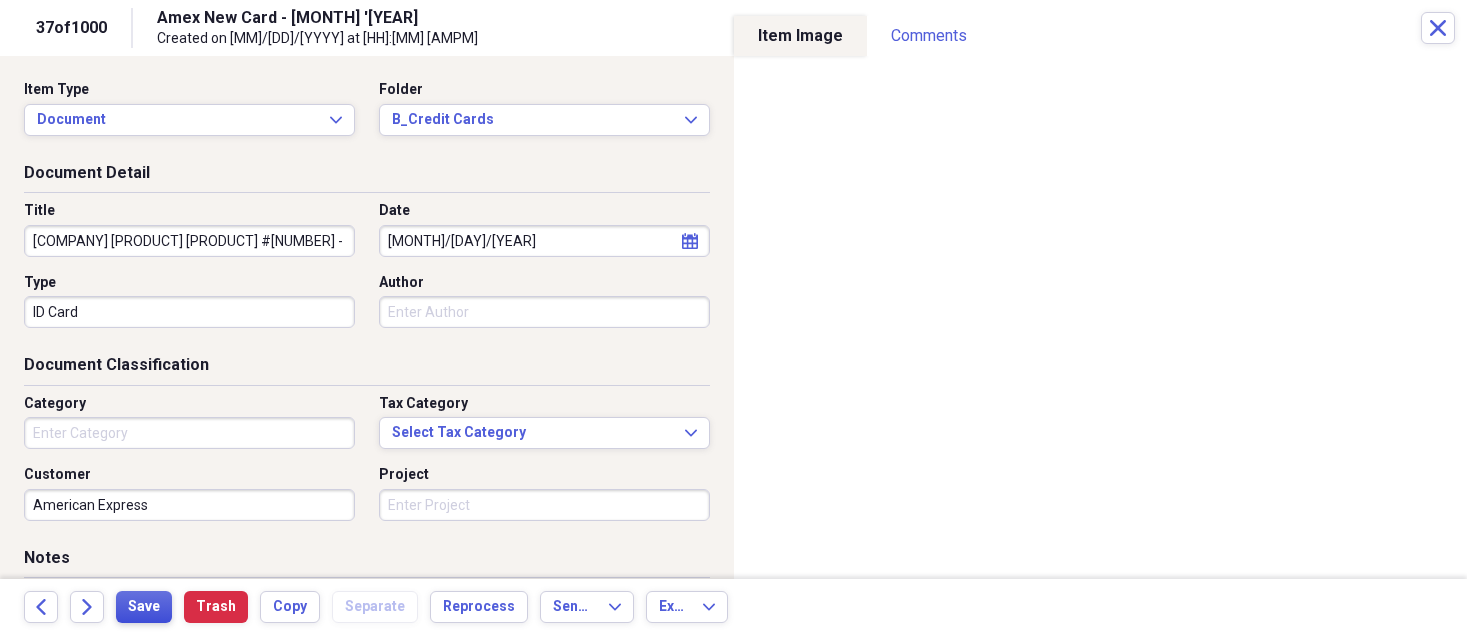 type on "[COMPANY] [PRODUCT] [PRODUCT] #[NUMBER] - [MONTH] '[YEAR]" 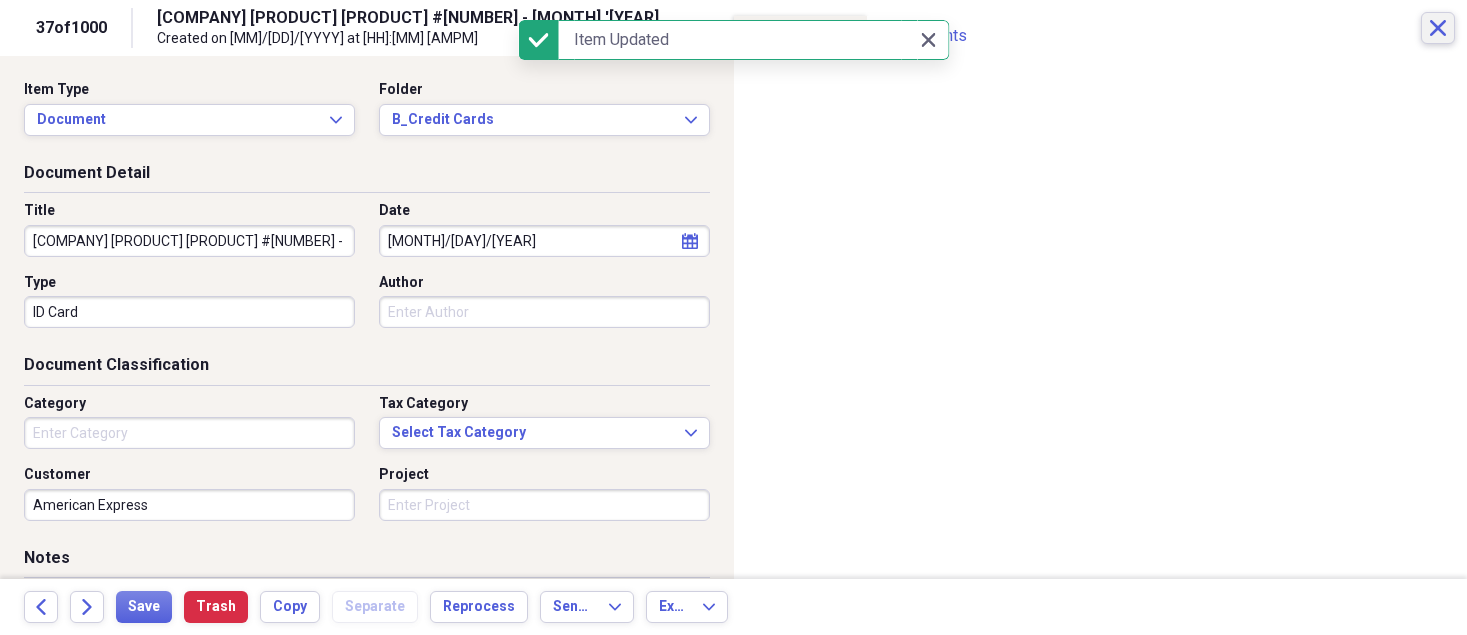 click on "Close" at bounding box center (1438, 28) 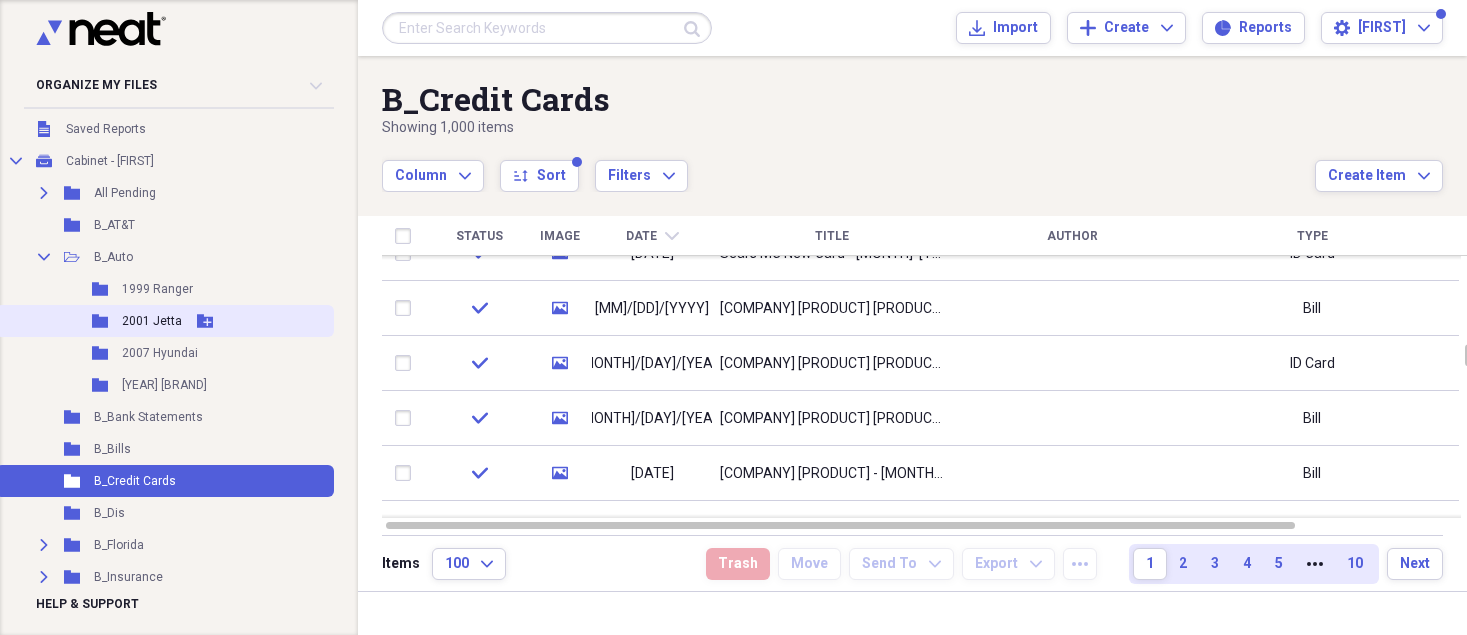 scroll, scrollTop: 0, scrollLeft: 0, axis: both 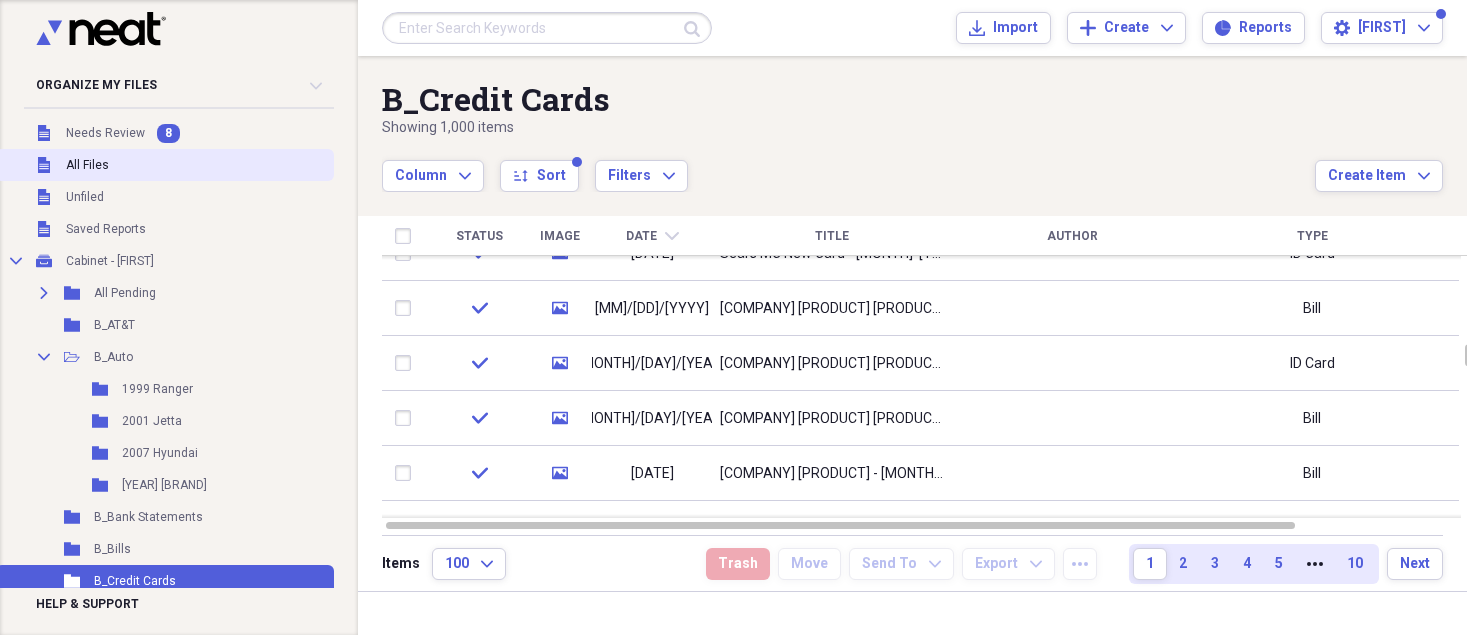 click on "All Files" at bounding box center (87, 165) 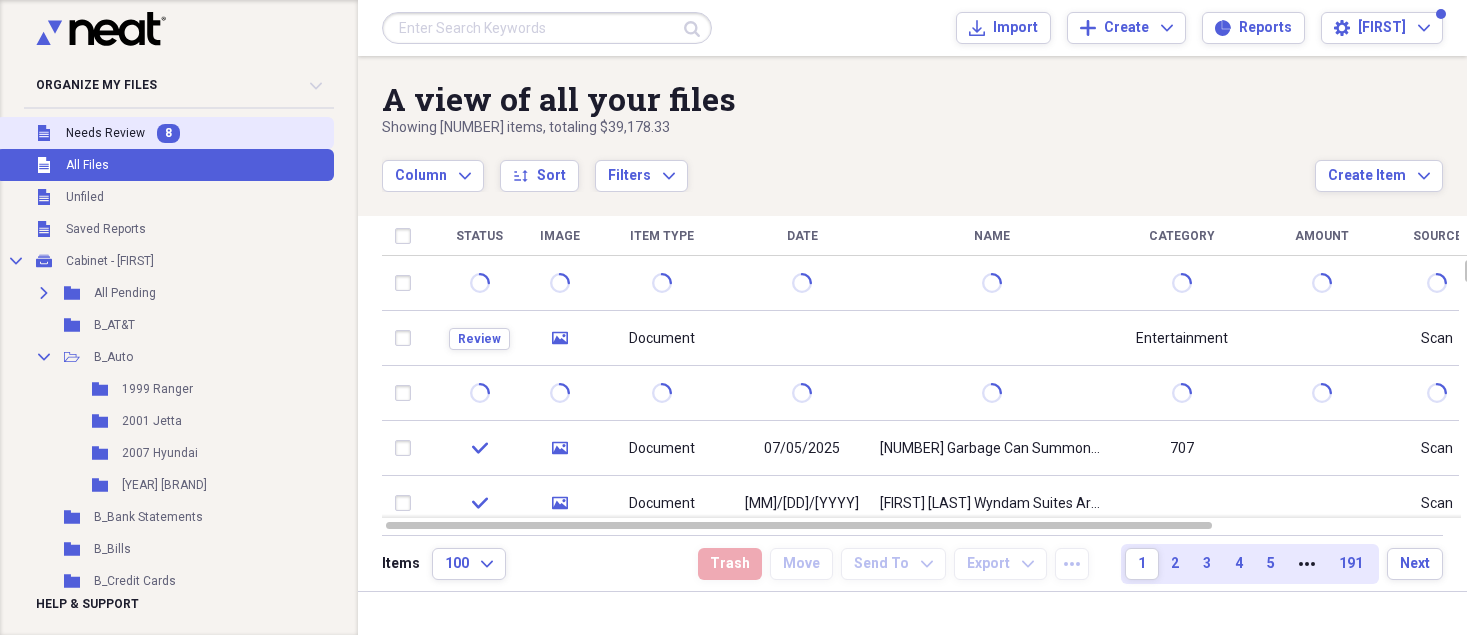 click on "Needs Review" at bounding box center (105, 133) 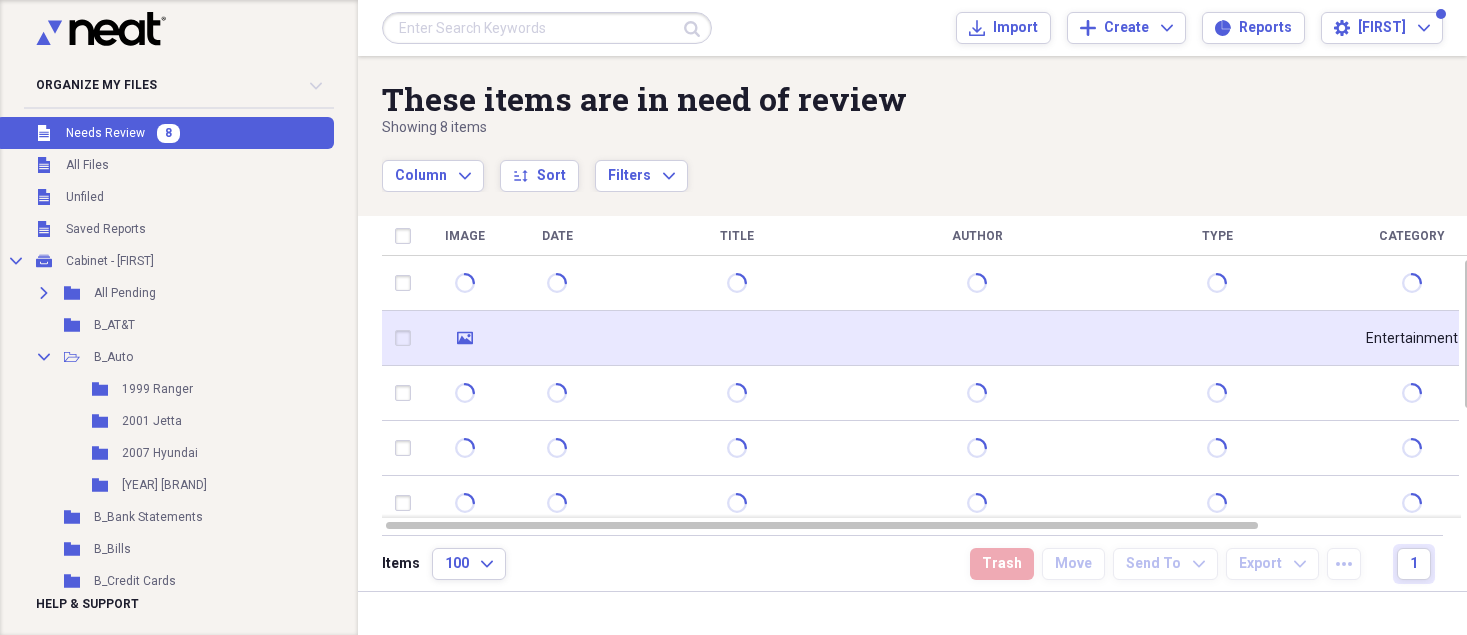 click at bounding box center [557, 338] 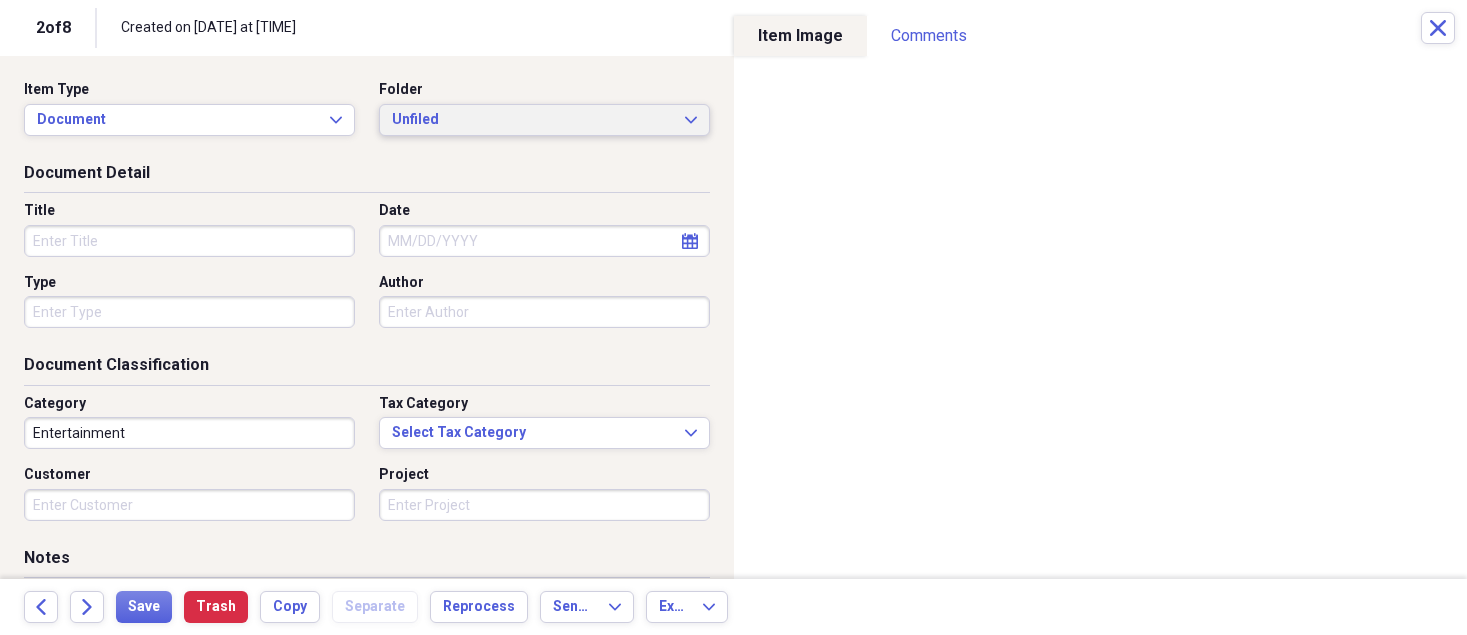 click on "Unfiled" at bounding box center [532, 120] 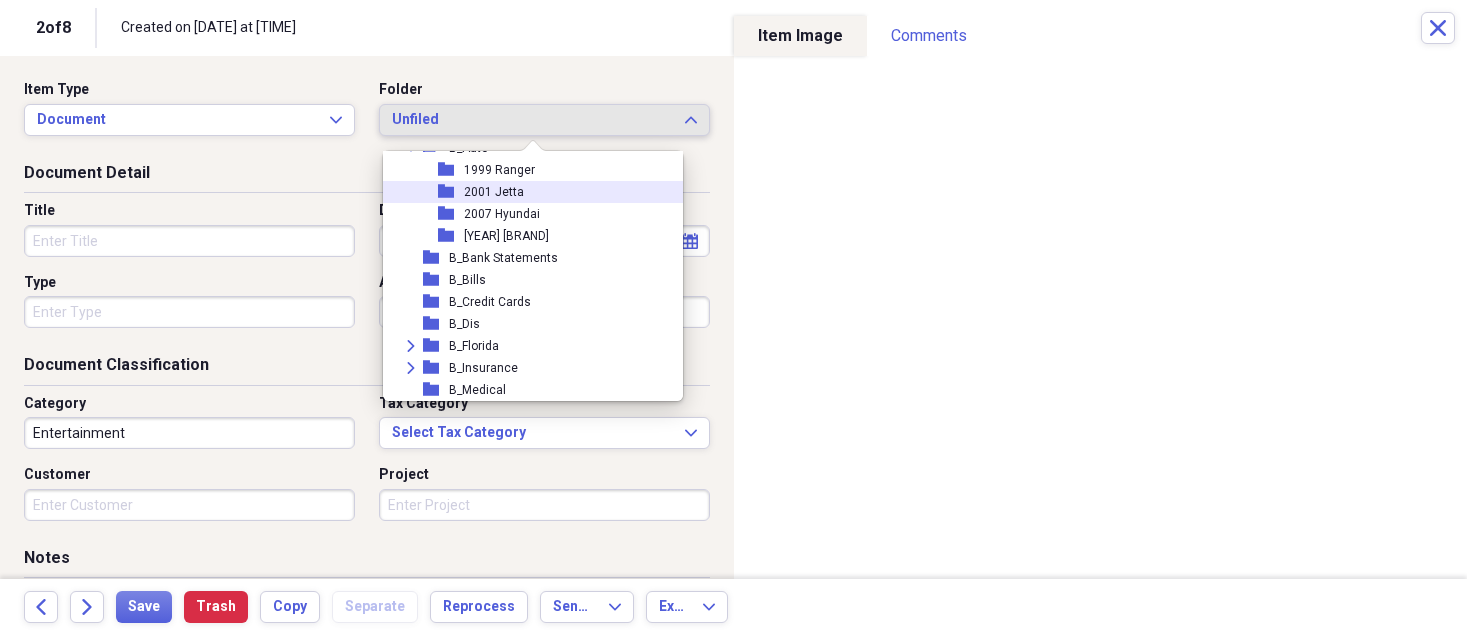 scroll, scrollTop: 200, scrollLeft: 0, axis: vertical 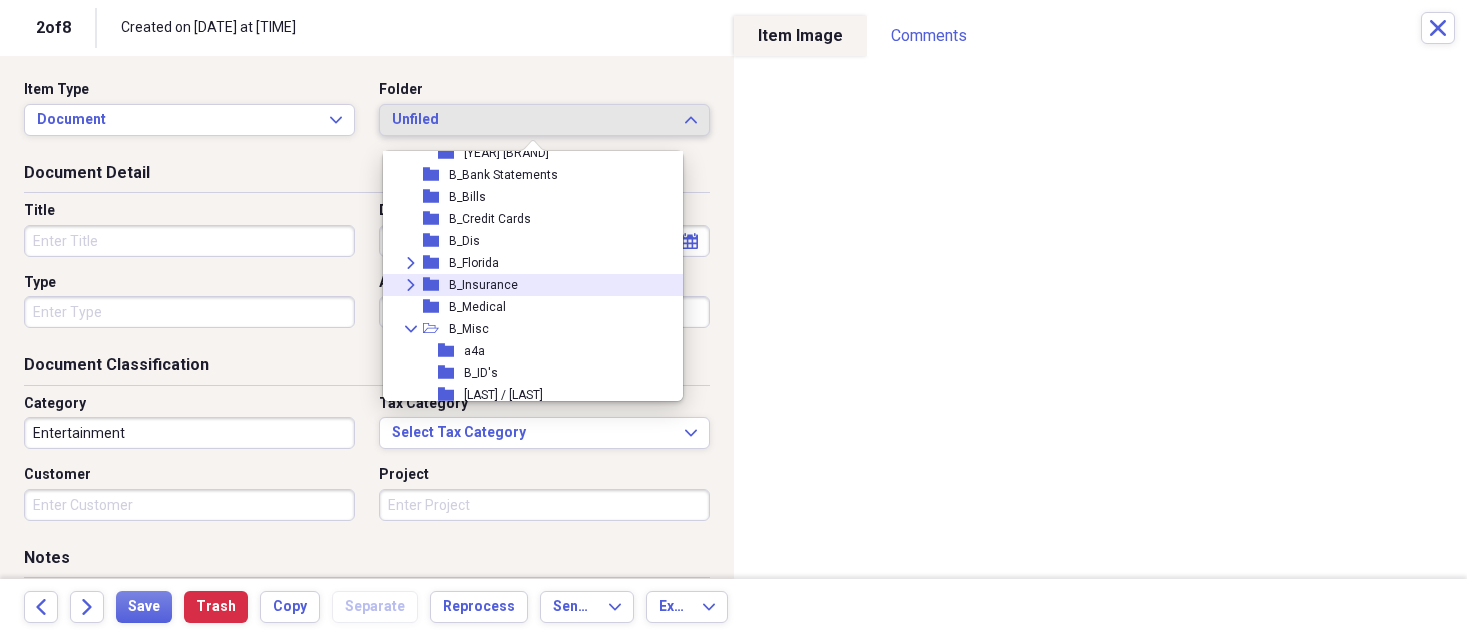 click on "B_Insurance" at bounding box center [483, 285] 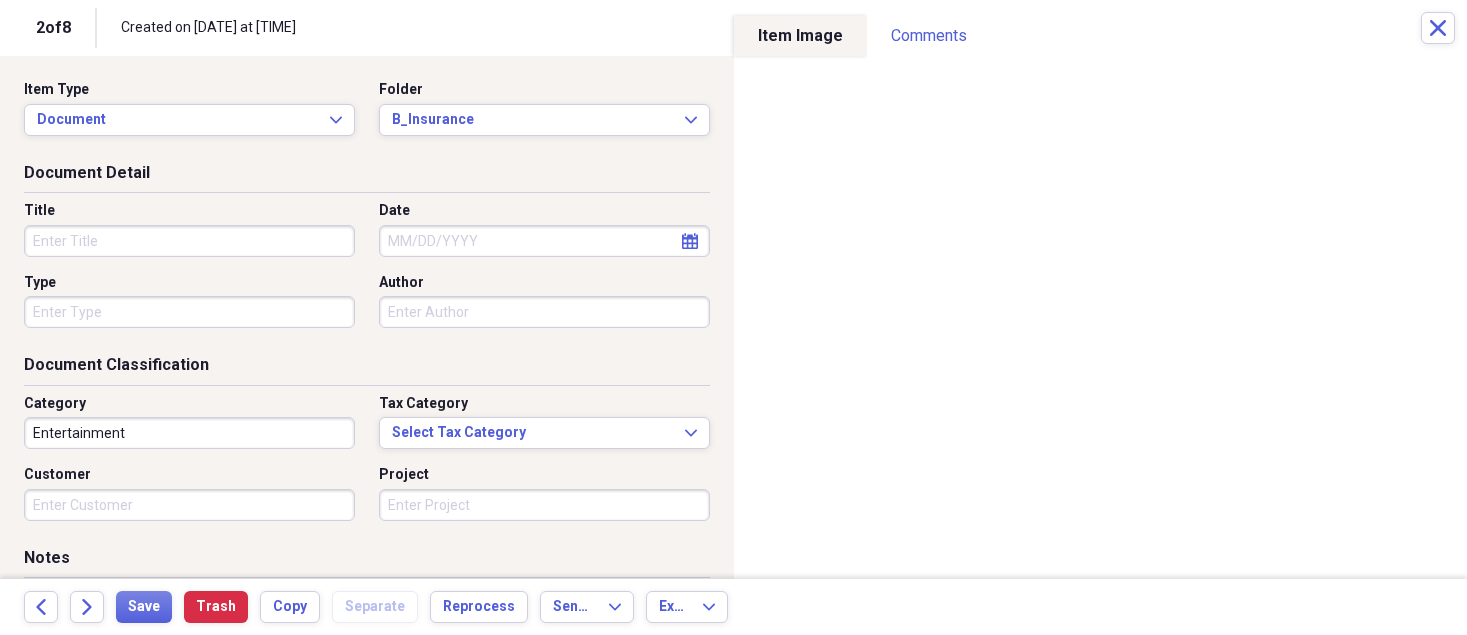 click on "Title" at bounding box center [189, 241] 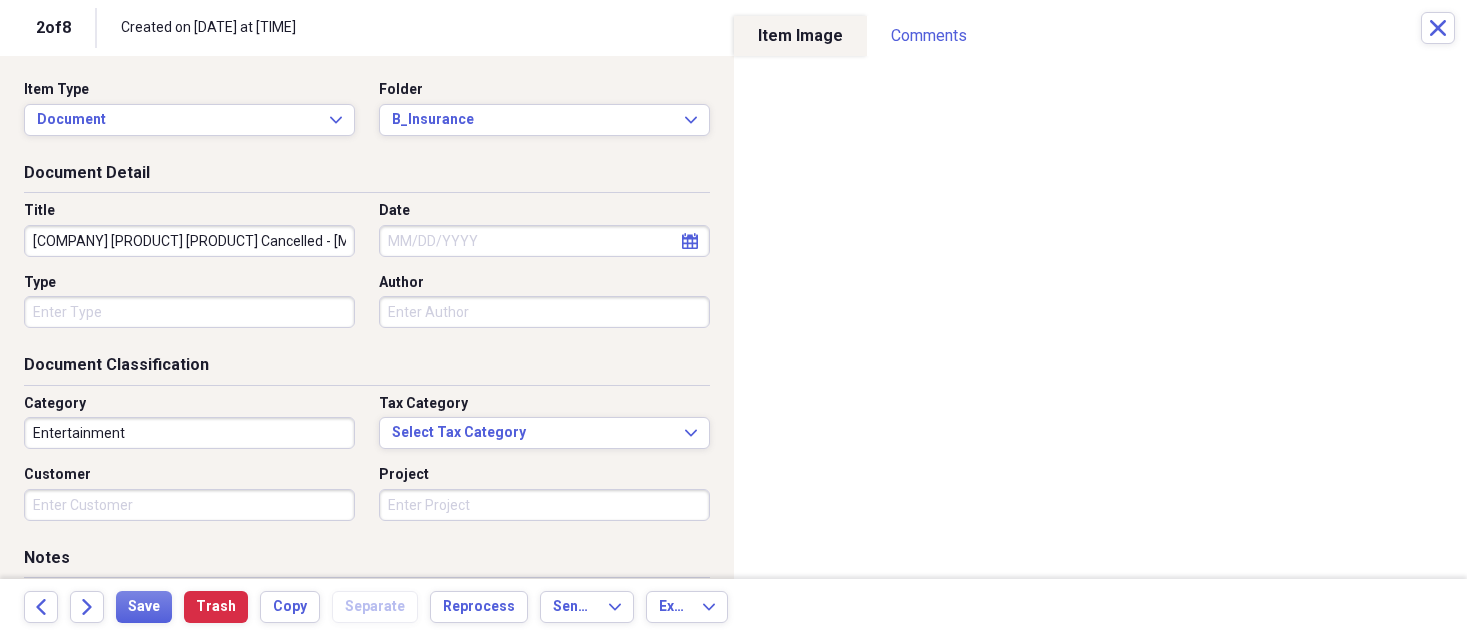 scroll, scrollTop: 0, scrollLeft: 7, axis: horizontal 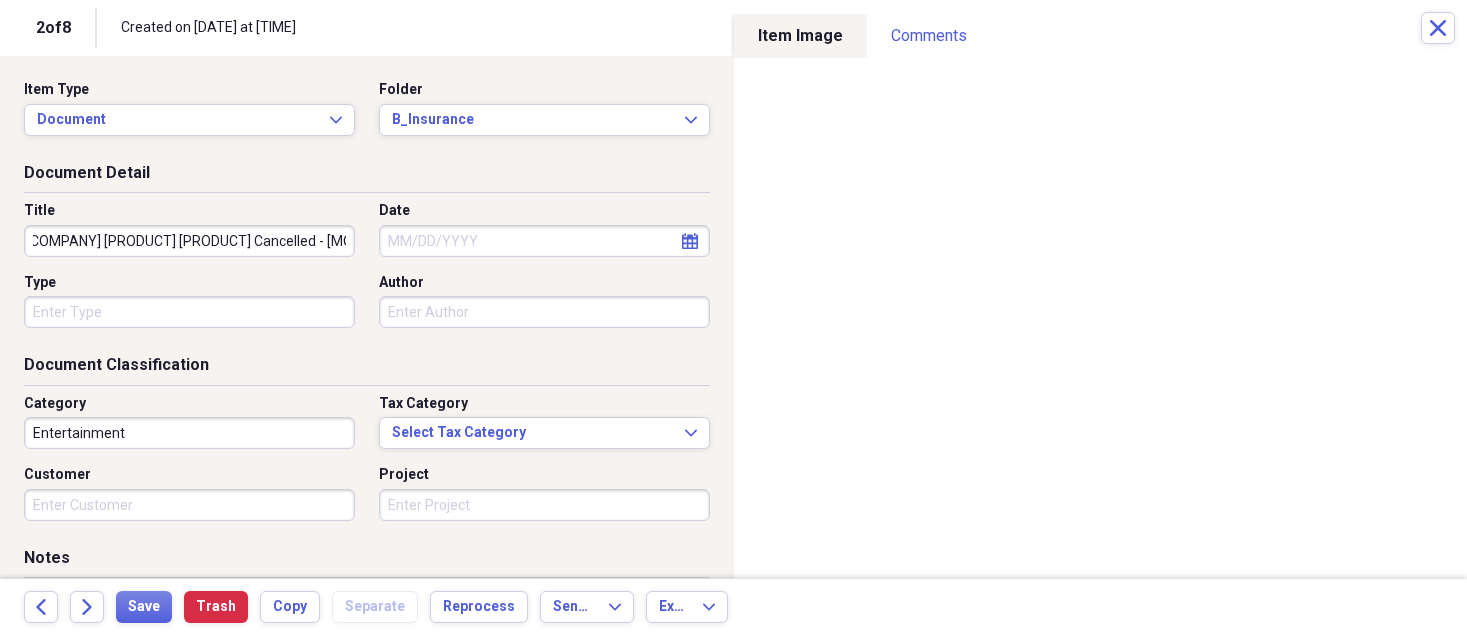 type on "[COMPANY] [PRODUCT] [PRODUCT] Cancelled - [MONTH] '[YEAR]" 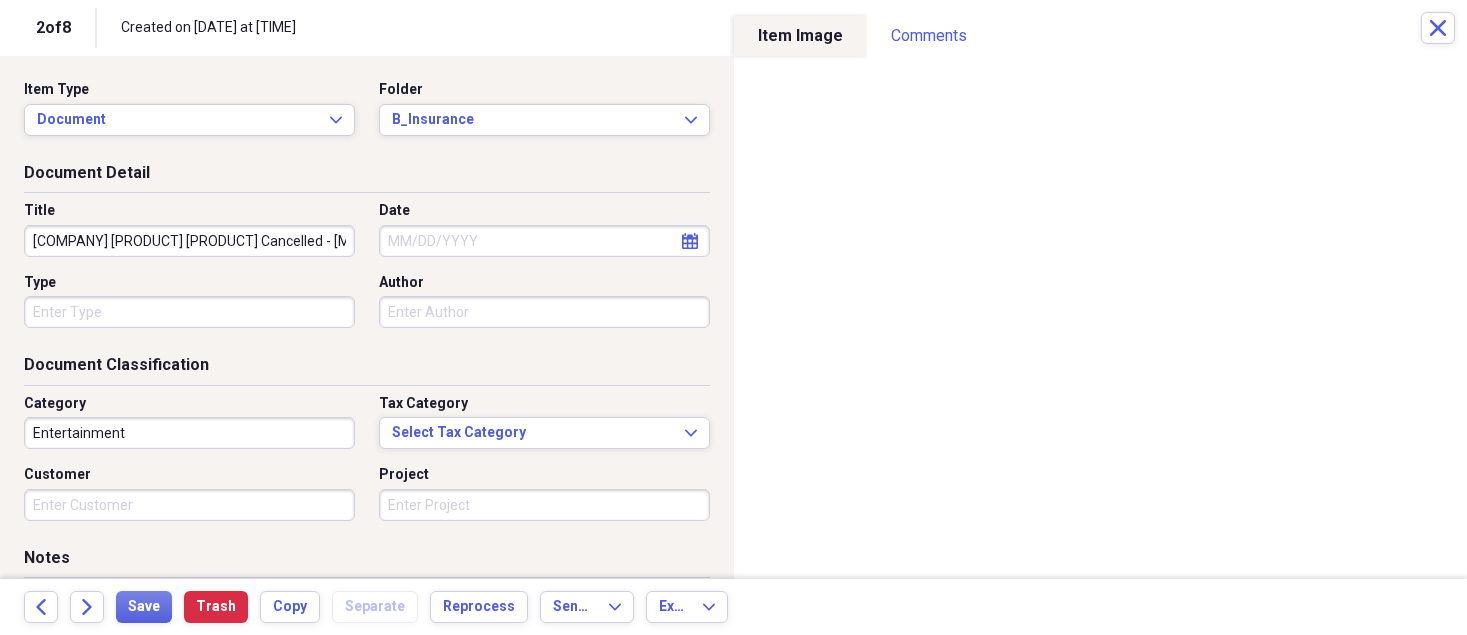 select on "7" 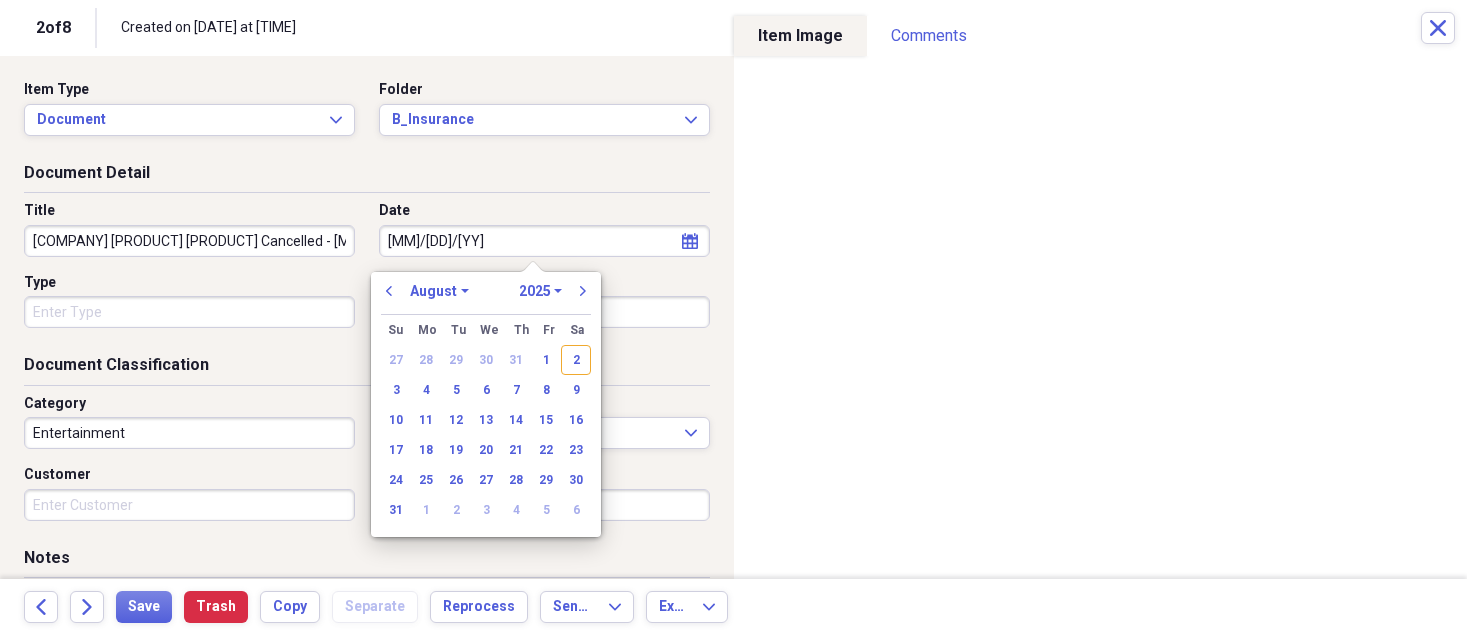 type on "[MONTH]/[DAY]/[YEAR]" 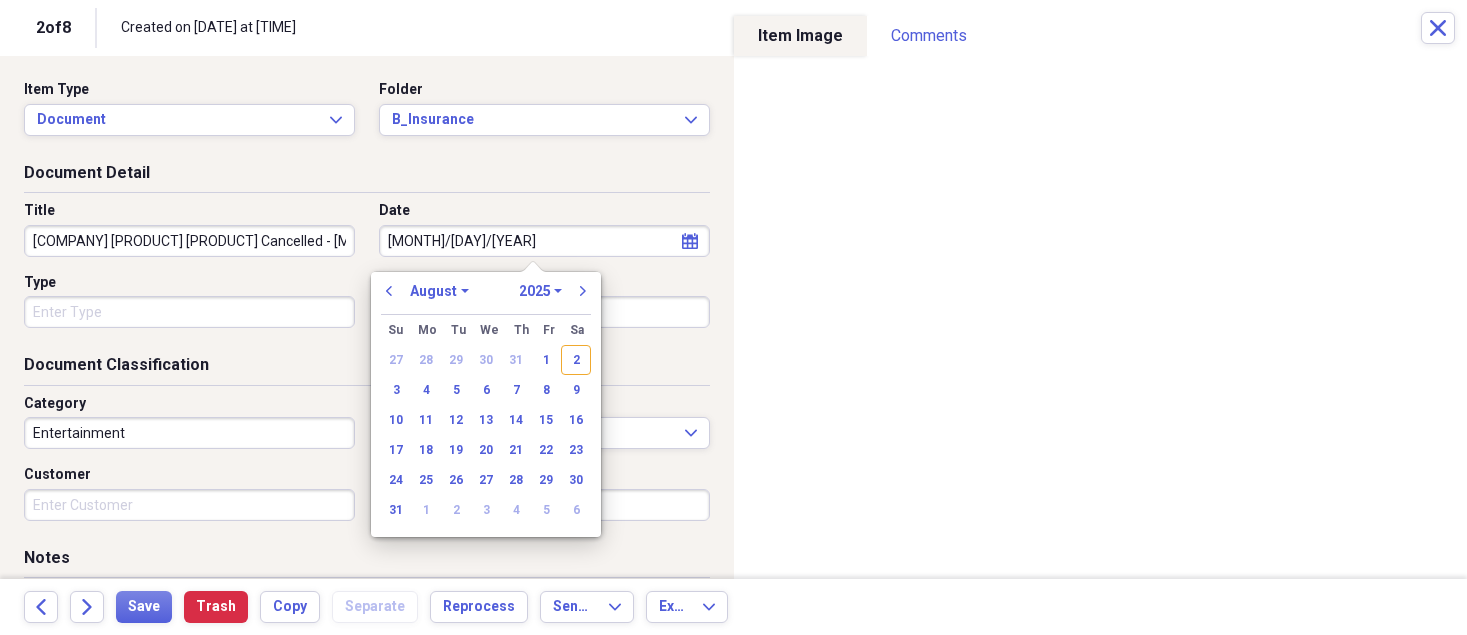 select on "6" 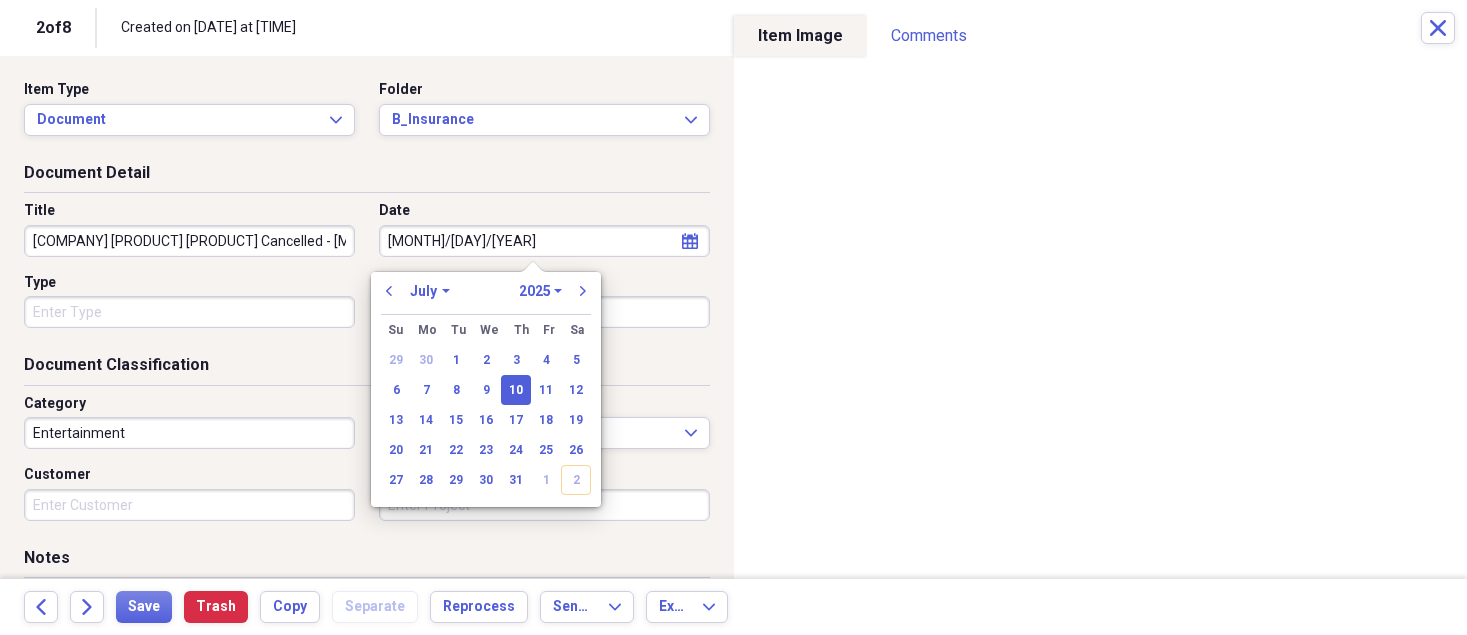 click on "Type" at bounding box center [189, 312] 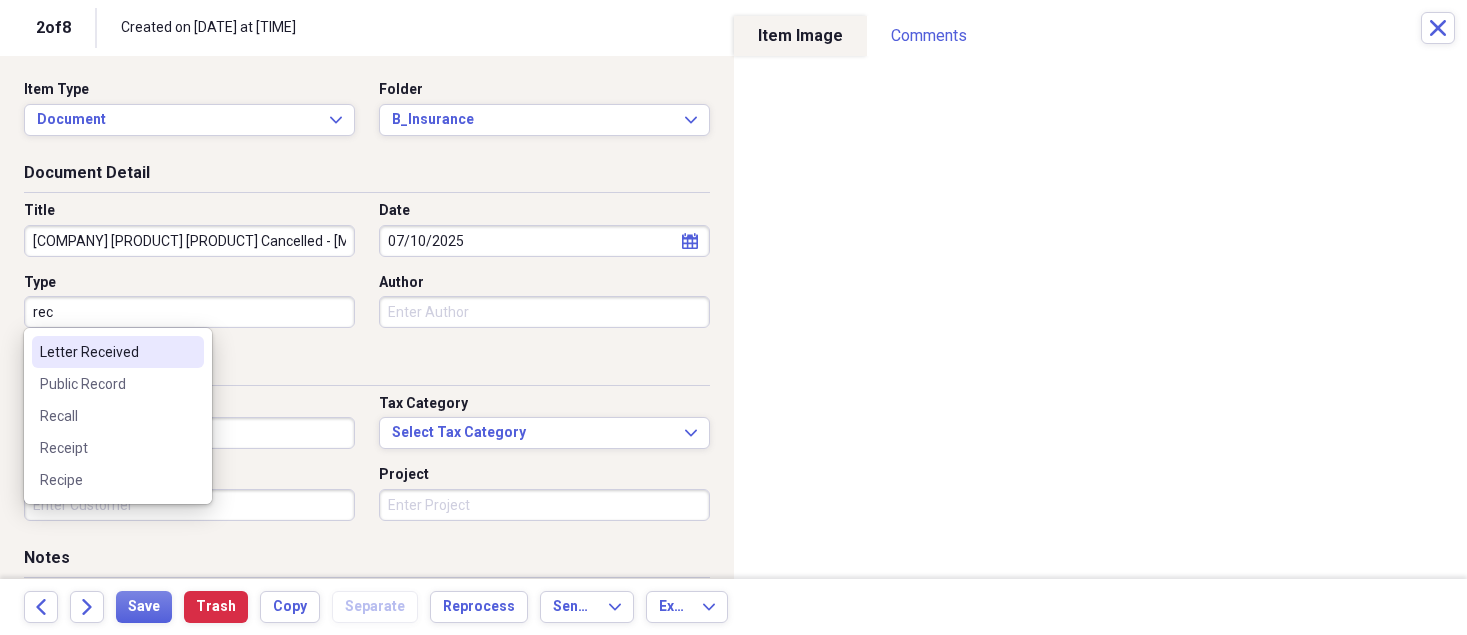 click on "Letter Received" at bounding box center [106, 352] 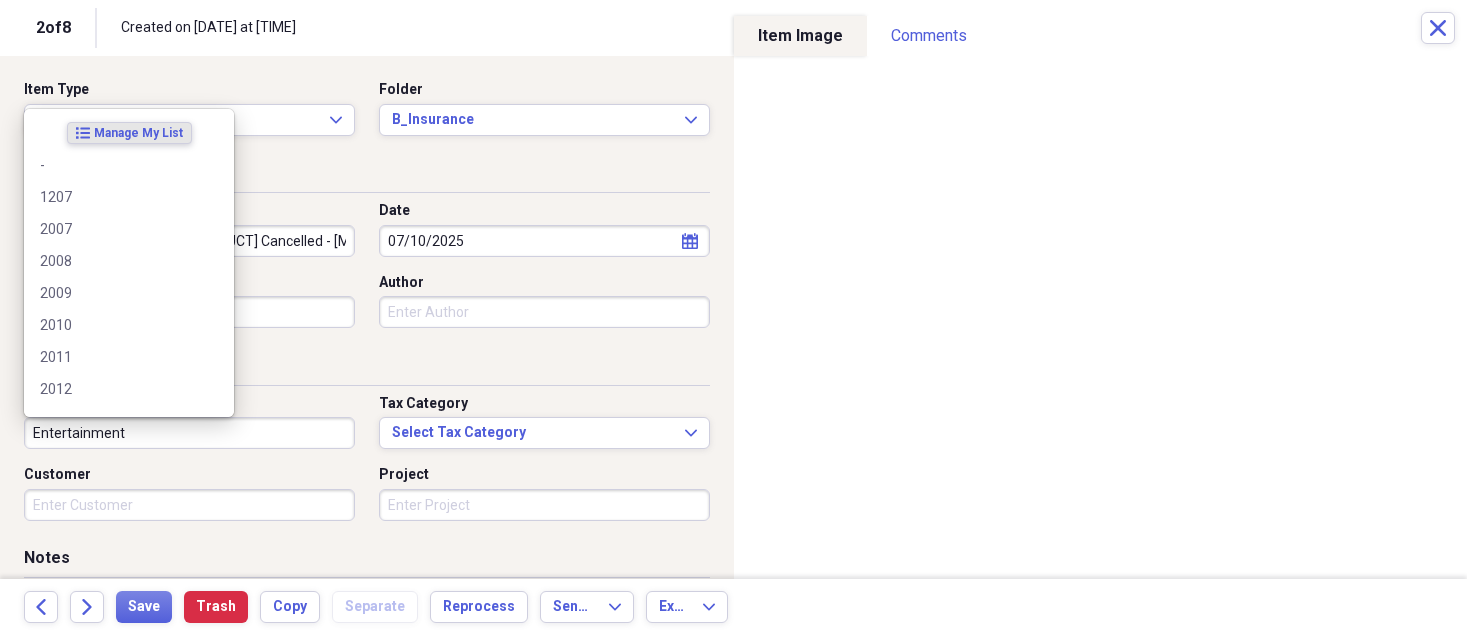 click on "Entertainment" at bounding box center [189, 433] 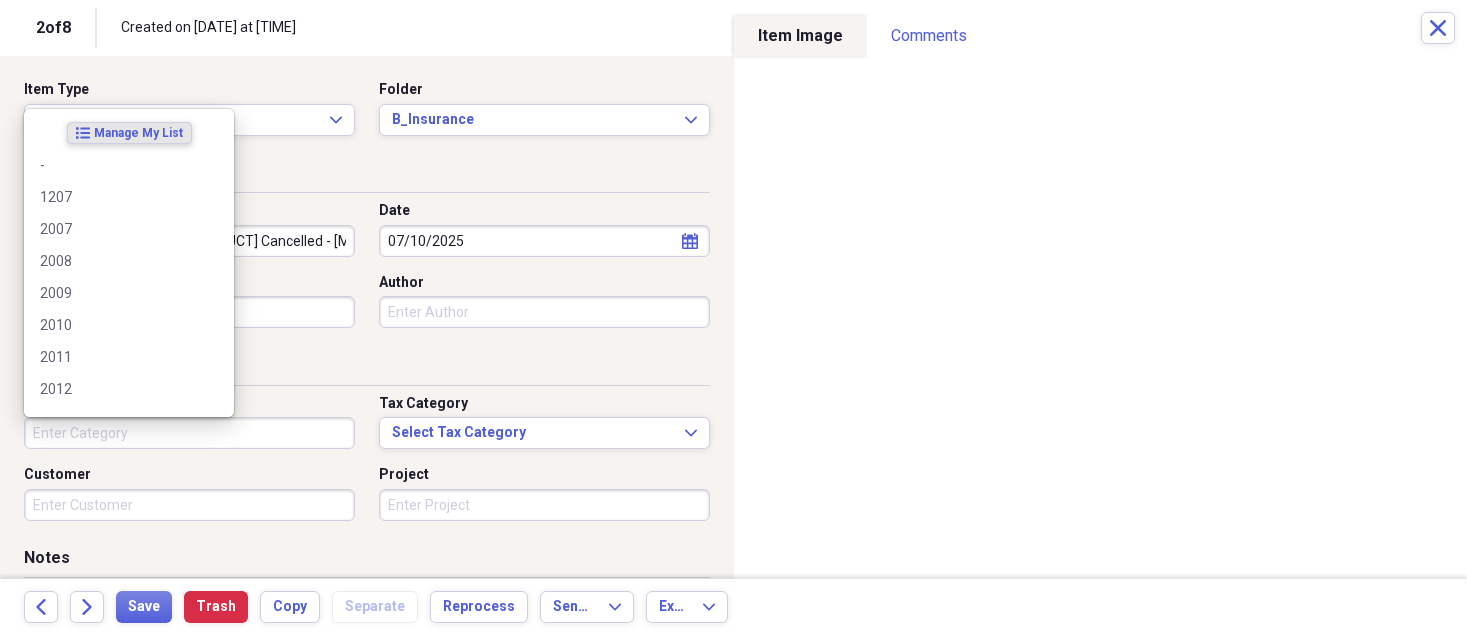 type 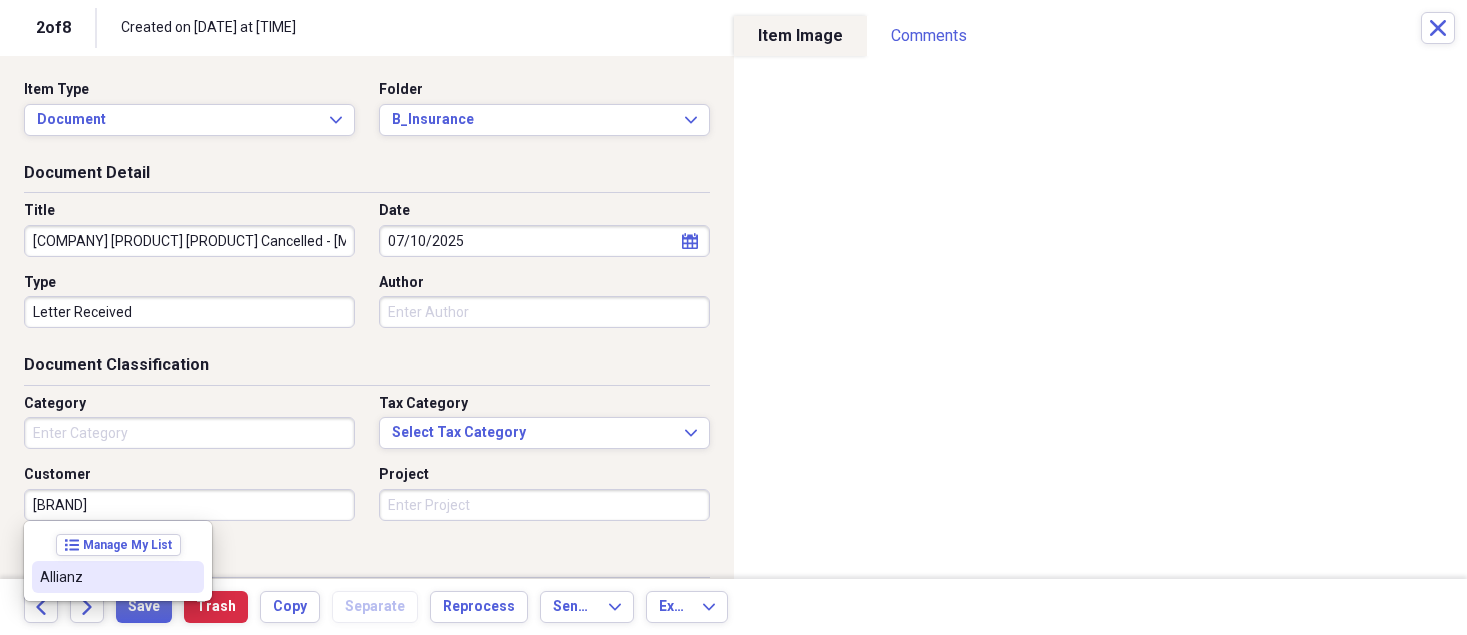 click on "Allianz" at bounding box center [106, 577] 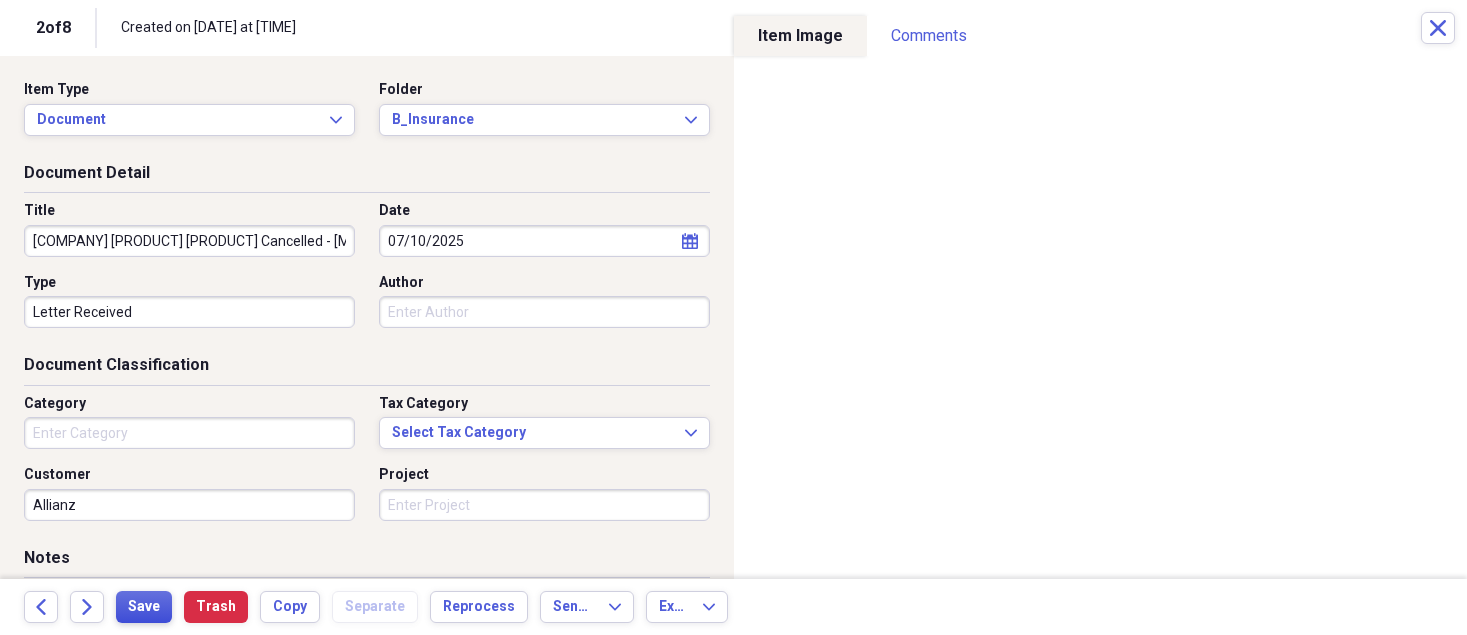 click on "Save" at bounding box center [144, 607] 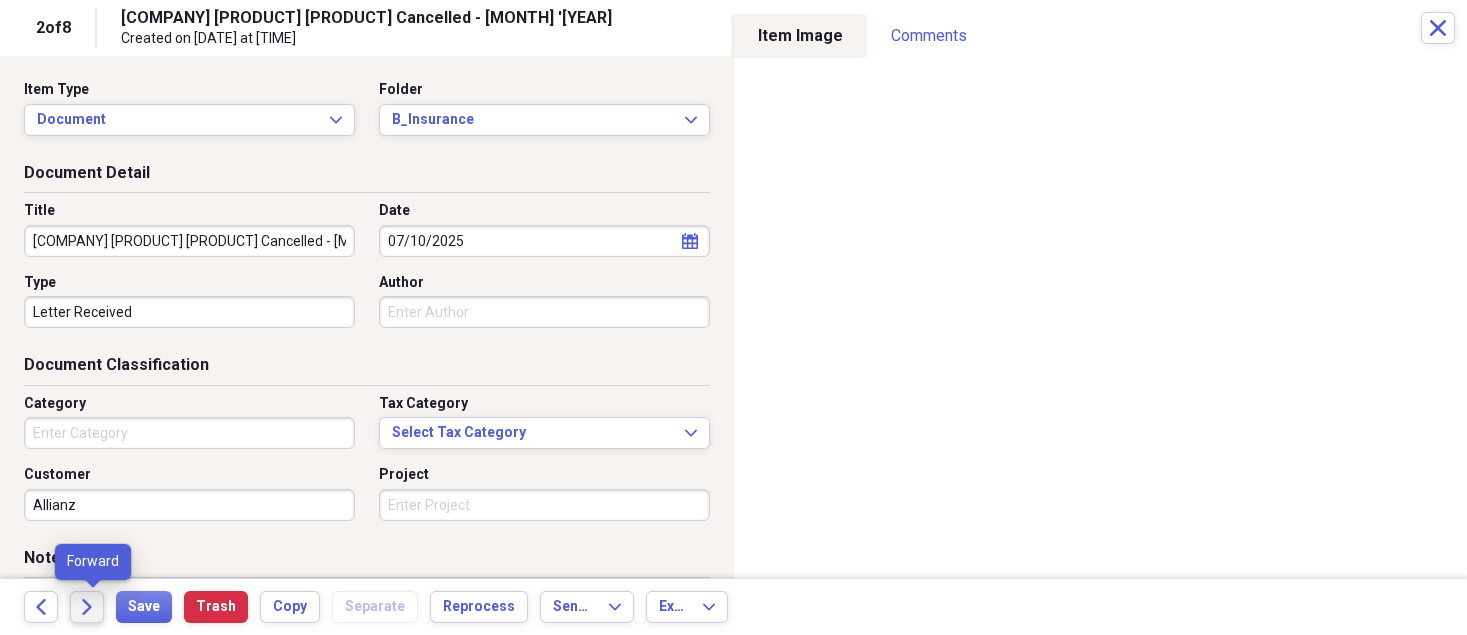 click on "Forward" at bounding box center [87, 607] 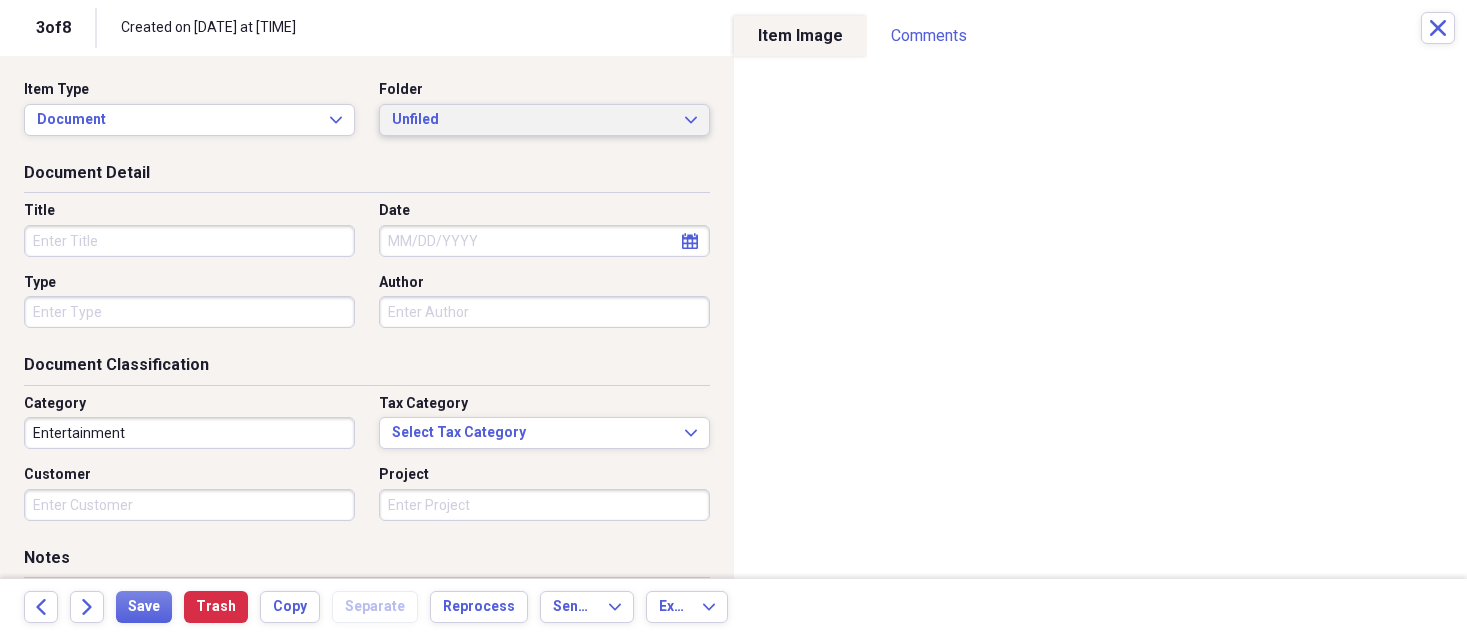 click on "Unfiled" at bounding box center [532, 120] 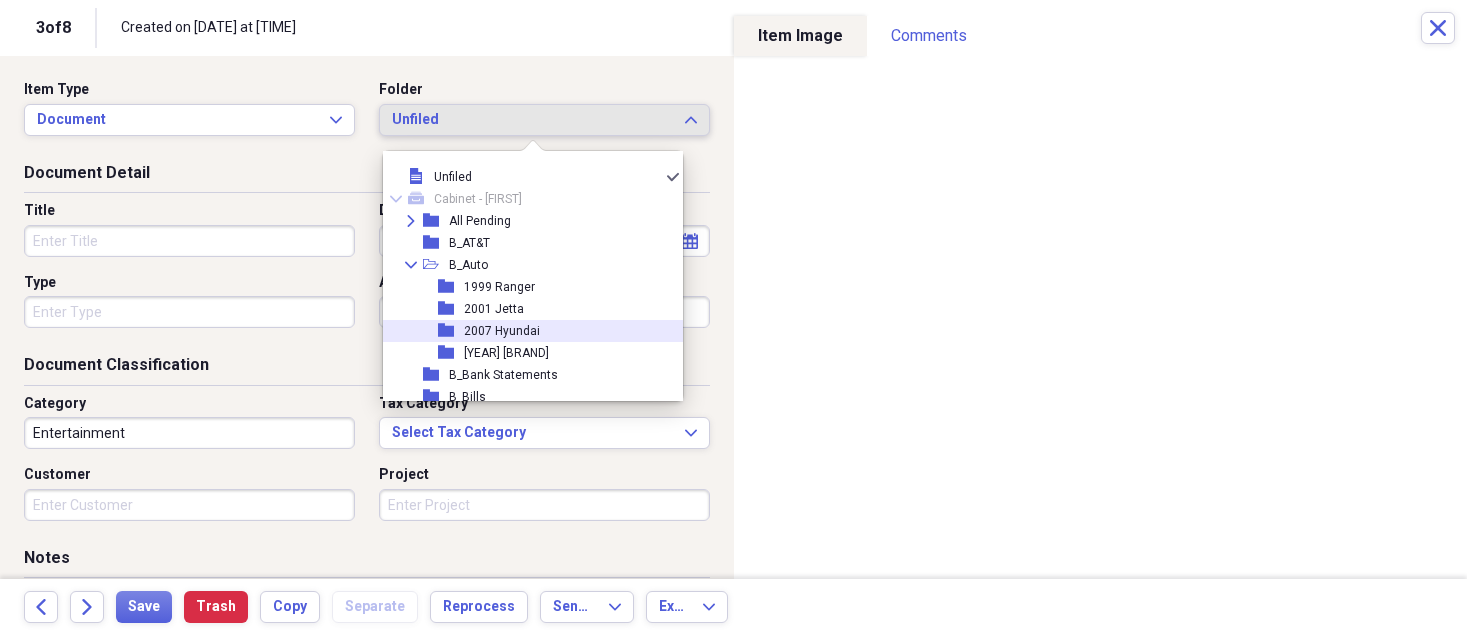 click on "2007 Hyundai" at bounding box center (502, 331) 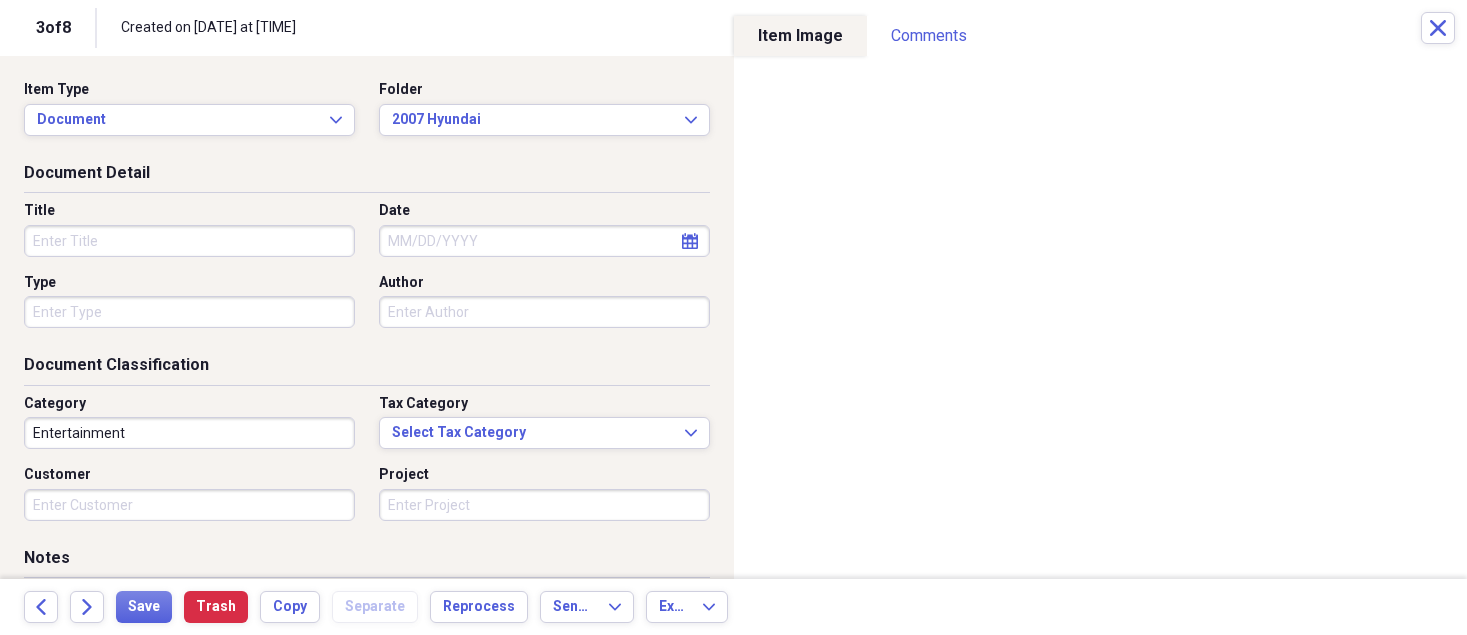 click on "Title" at bounding box center (189, 241) 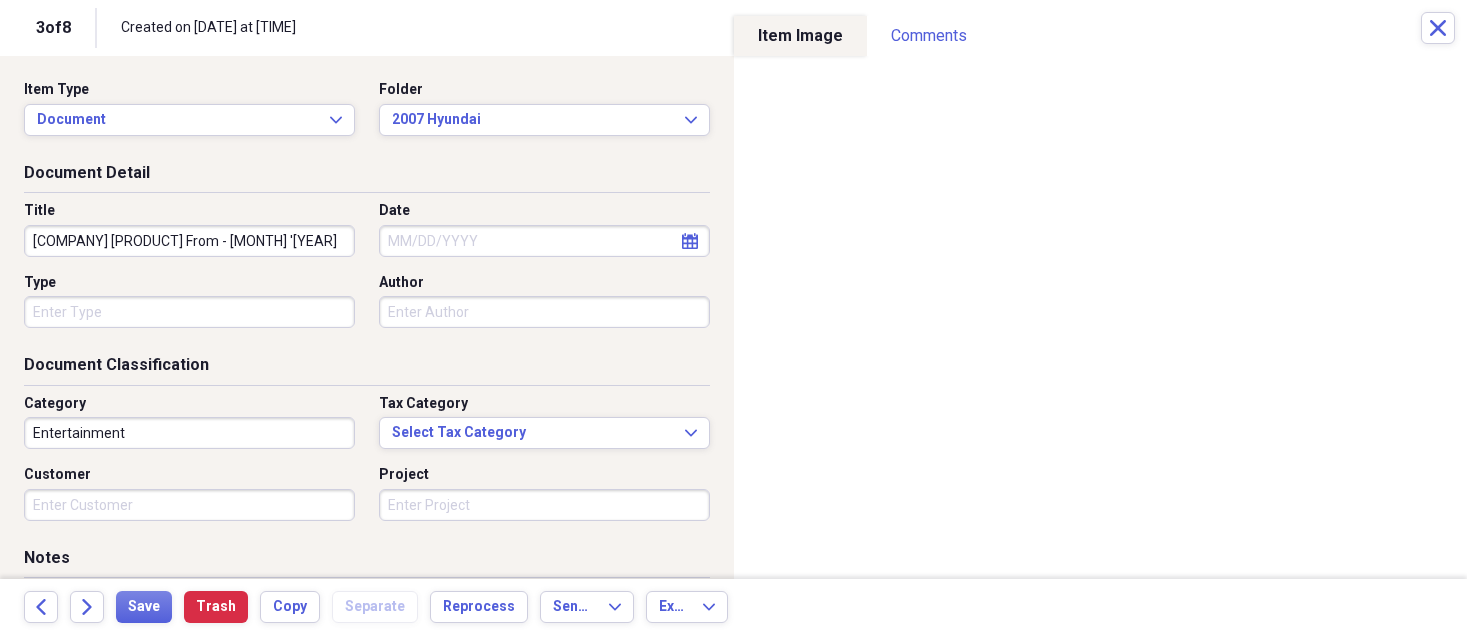 type on "[COMPANY] [PRODUCT] From - [MONTH] '[YEAR]" 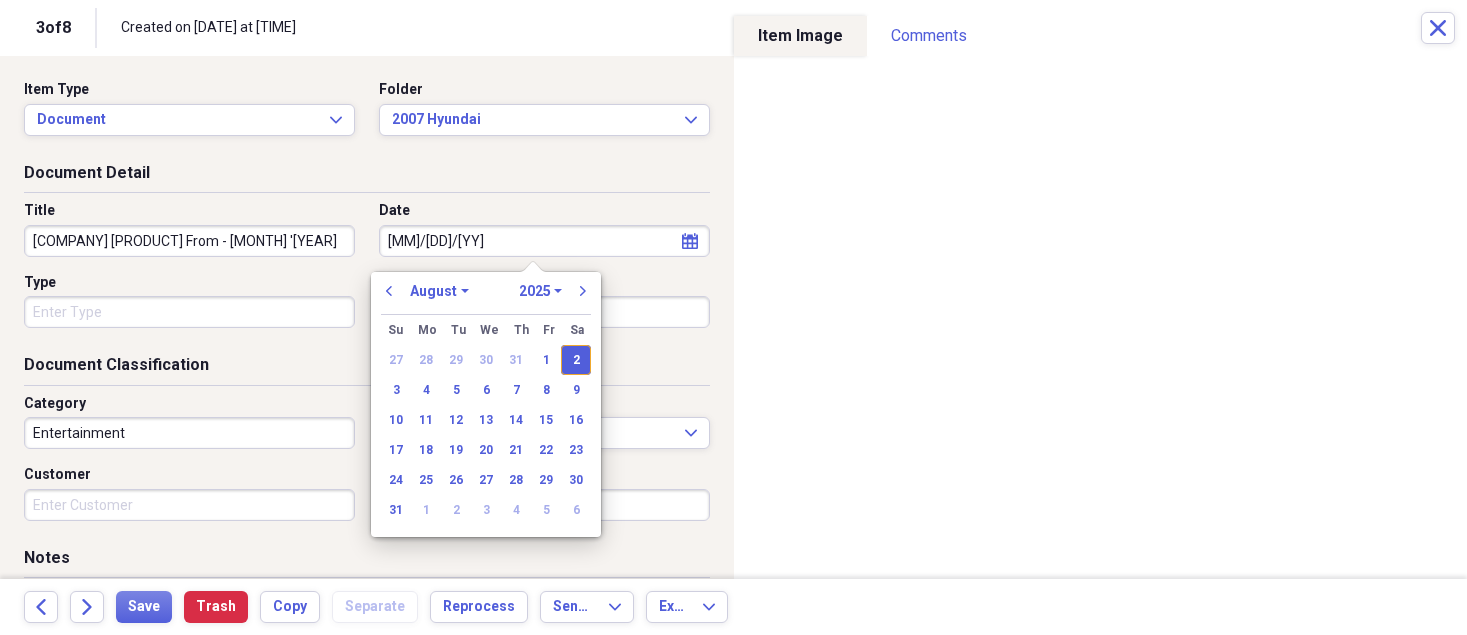 type on "08/02/2025" 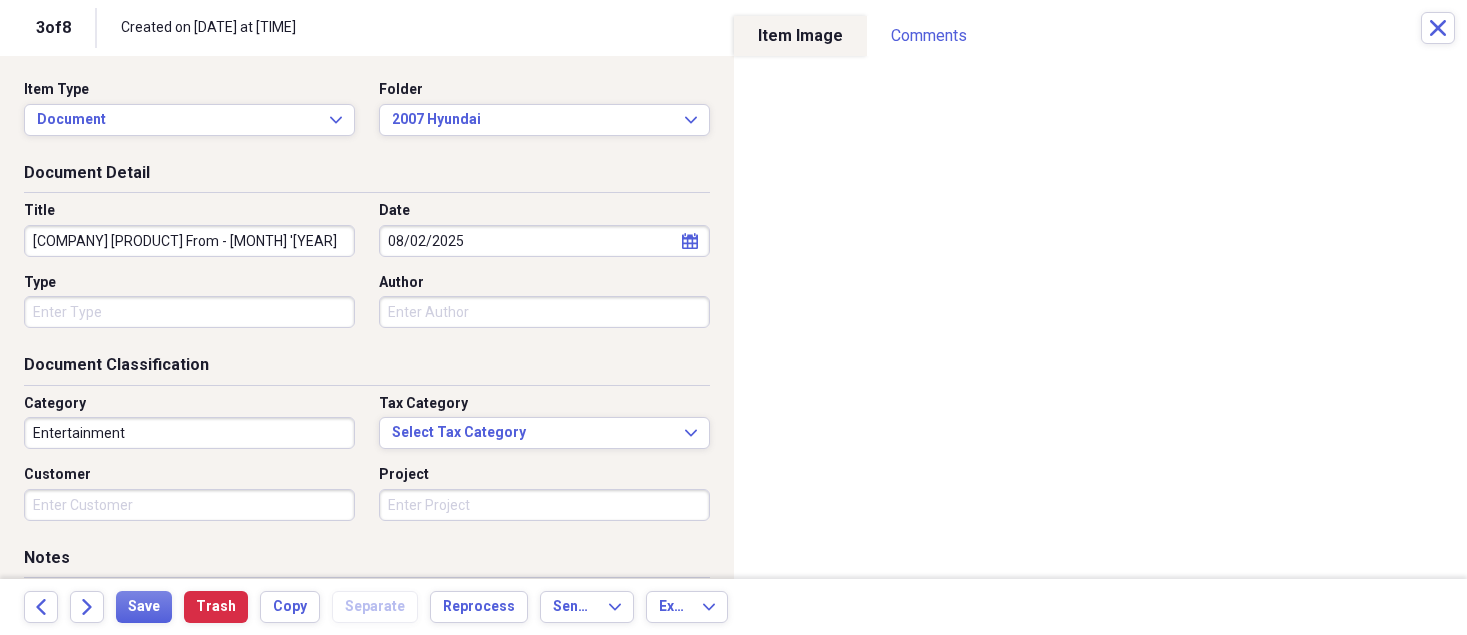 click on "[COMPANY] [PRODUCT] From - [MONTH] '[YEAR]" at bounding box center (189, 241) 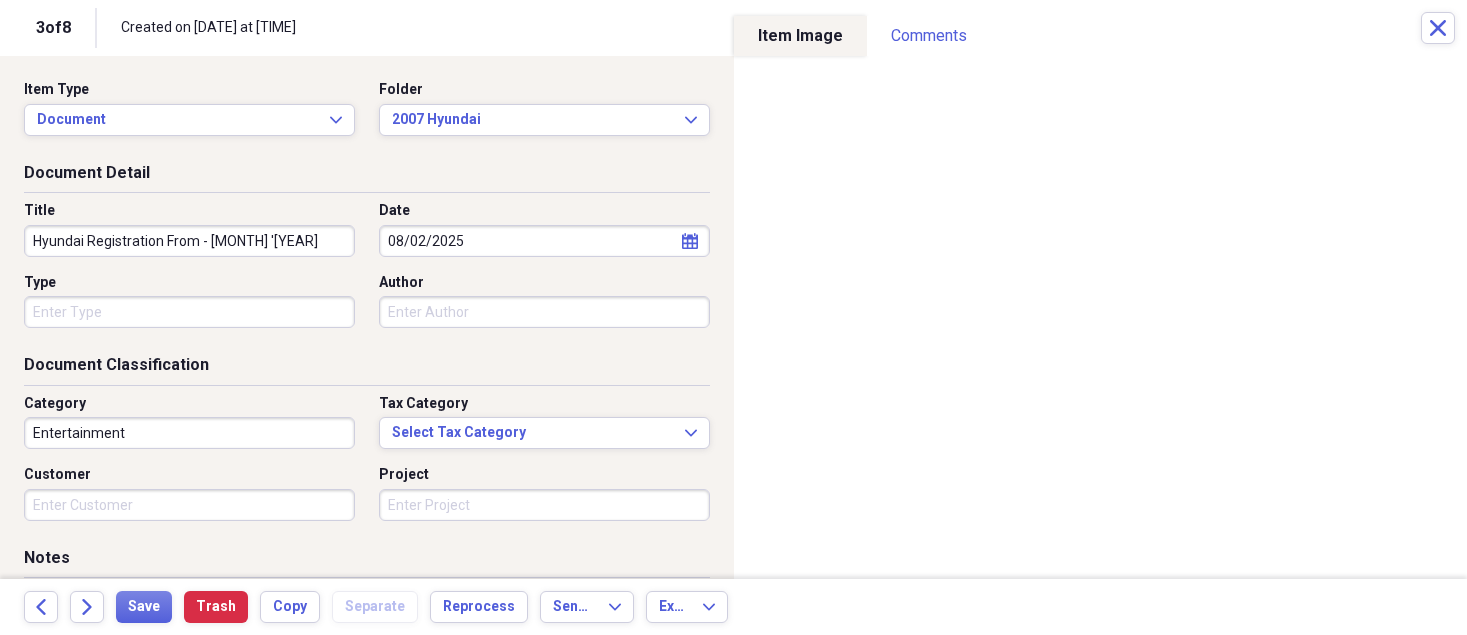 type on "Hyundai Registration From - [MONTH] '[YEAR]" 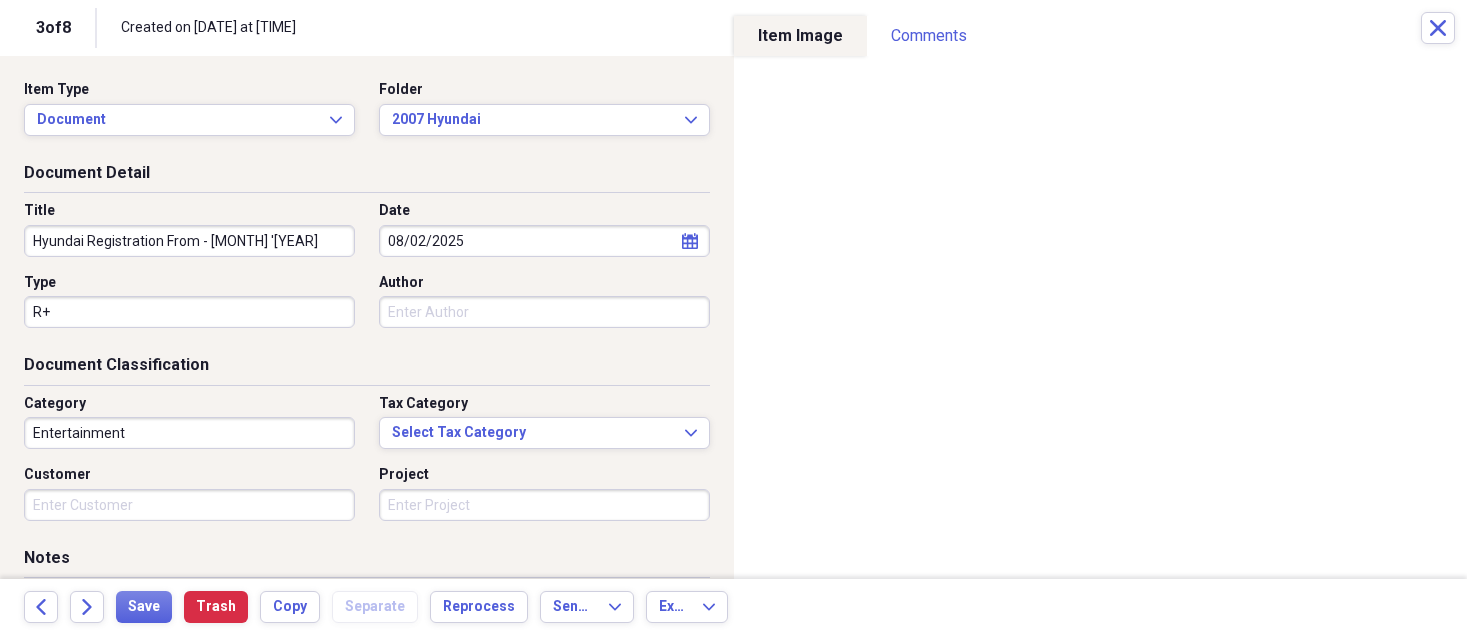 type on "R" 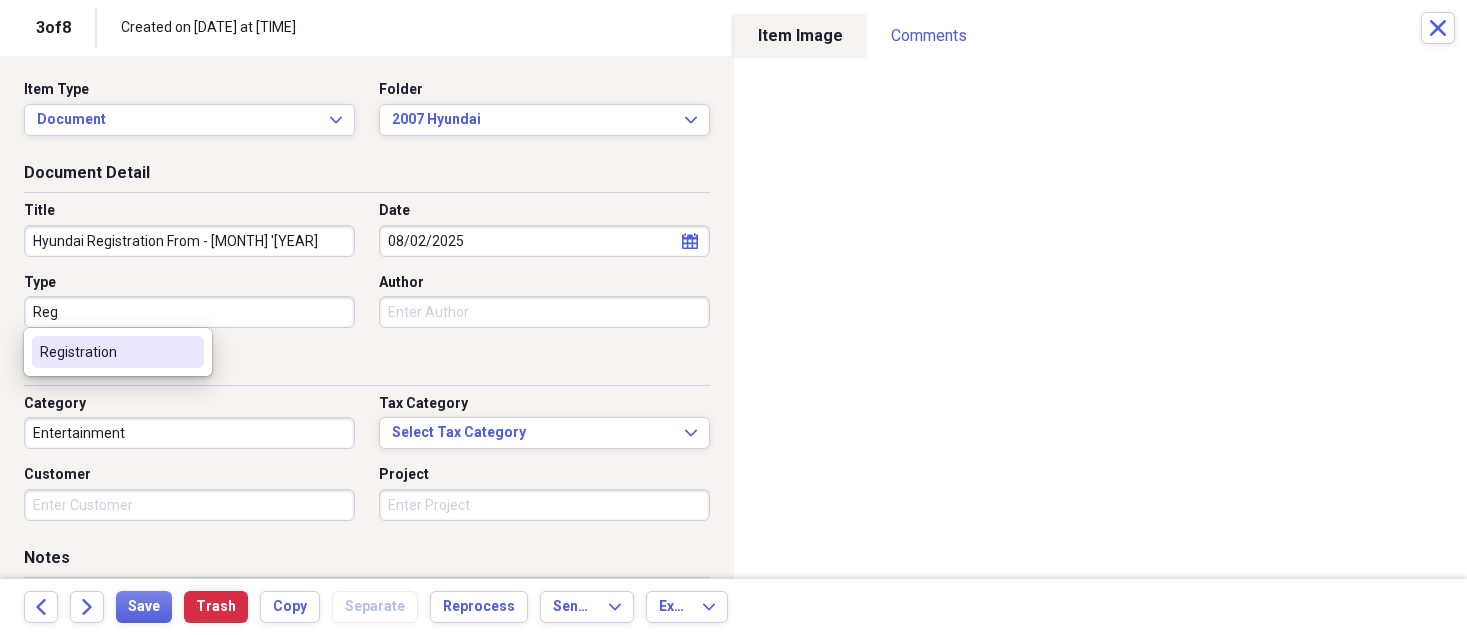 click on "Registration" at bounding box center [106, 352] 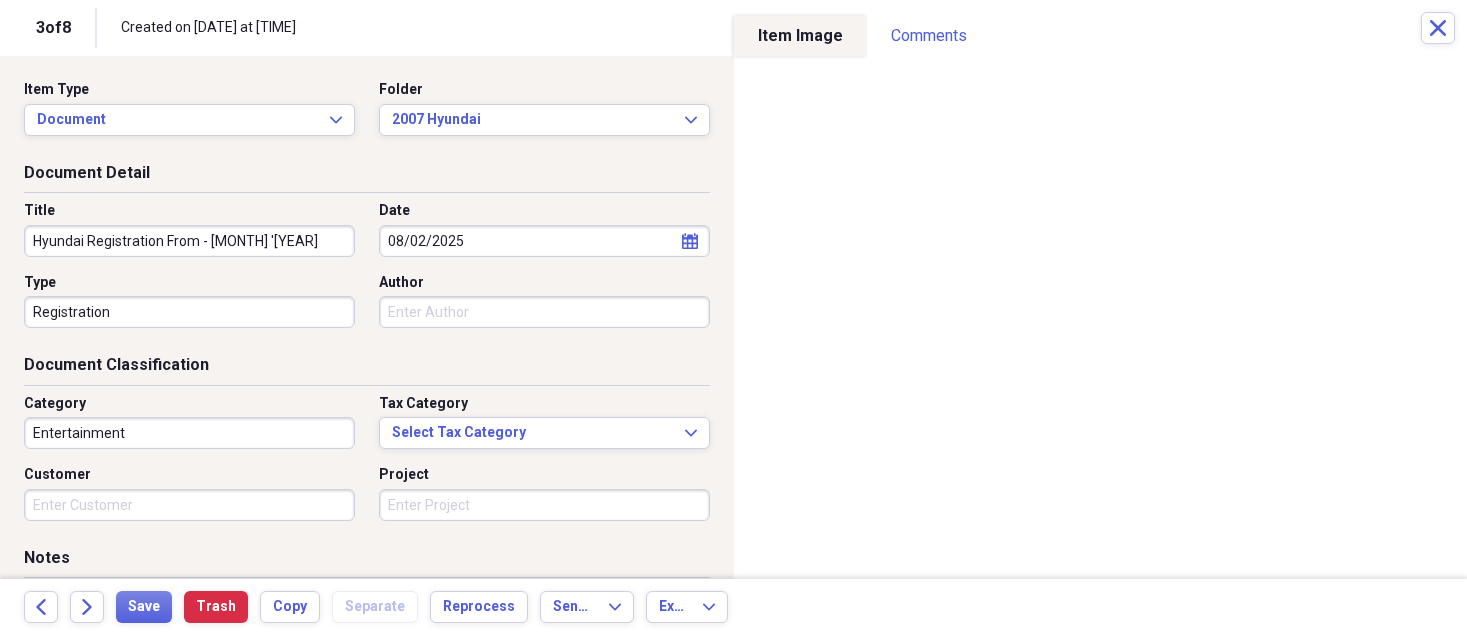 click on "Entertainment" at bounding box center [189, 433] 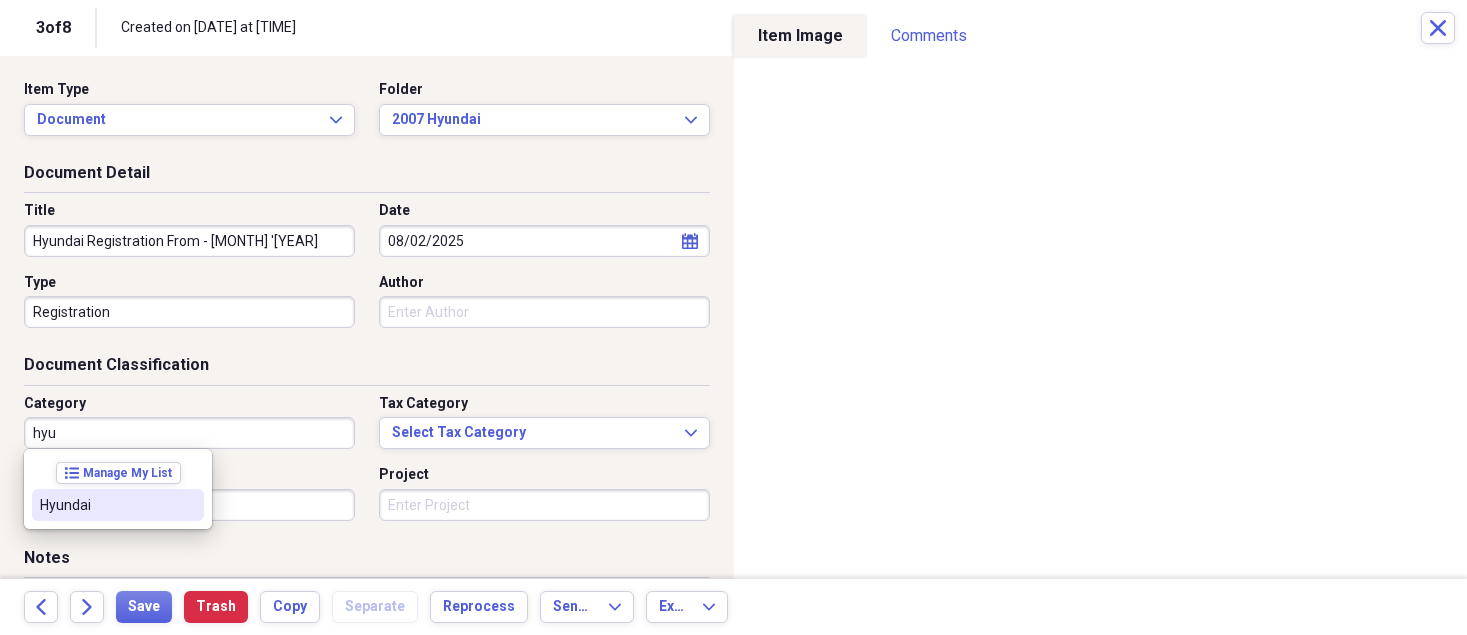 click on "Hyundai" at bounding box center (106, 505) 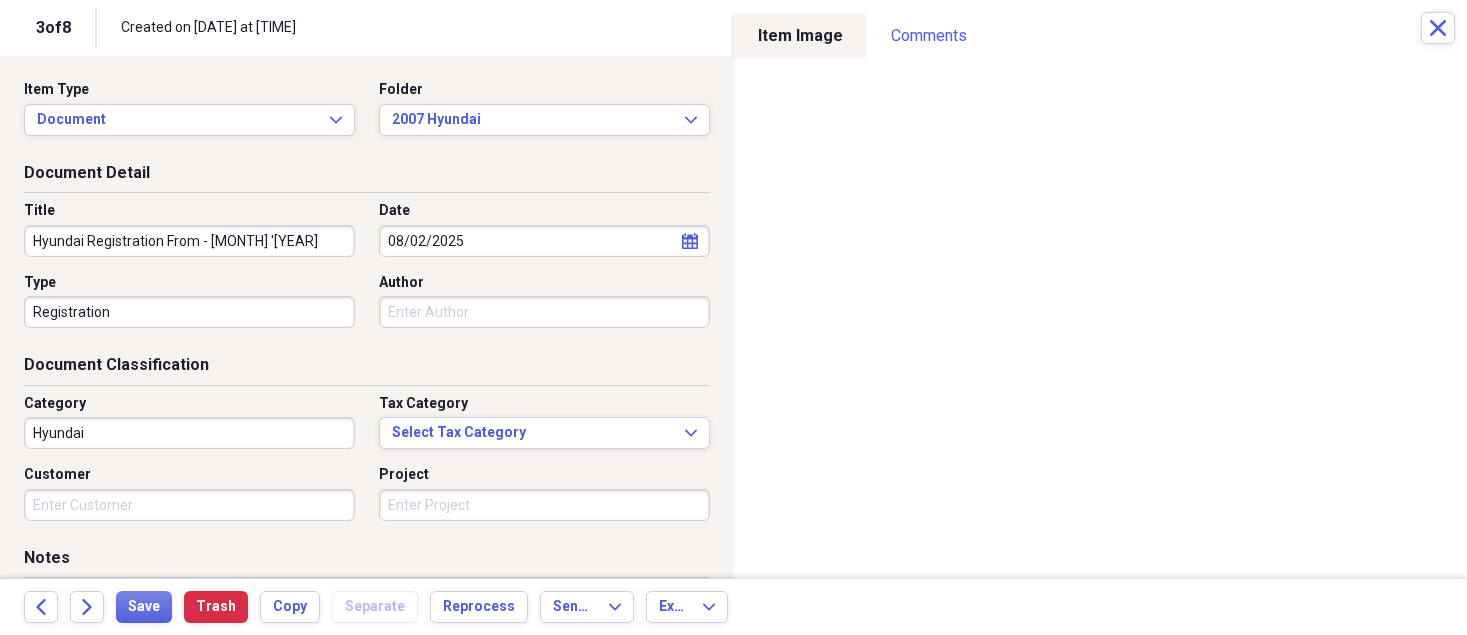 click on "Customer" at bounding box center [189, 505] 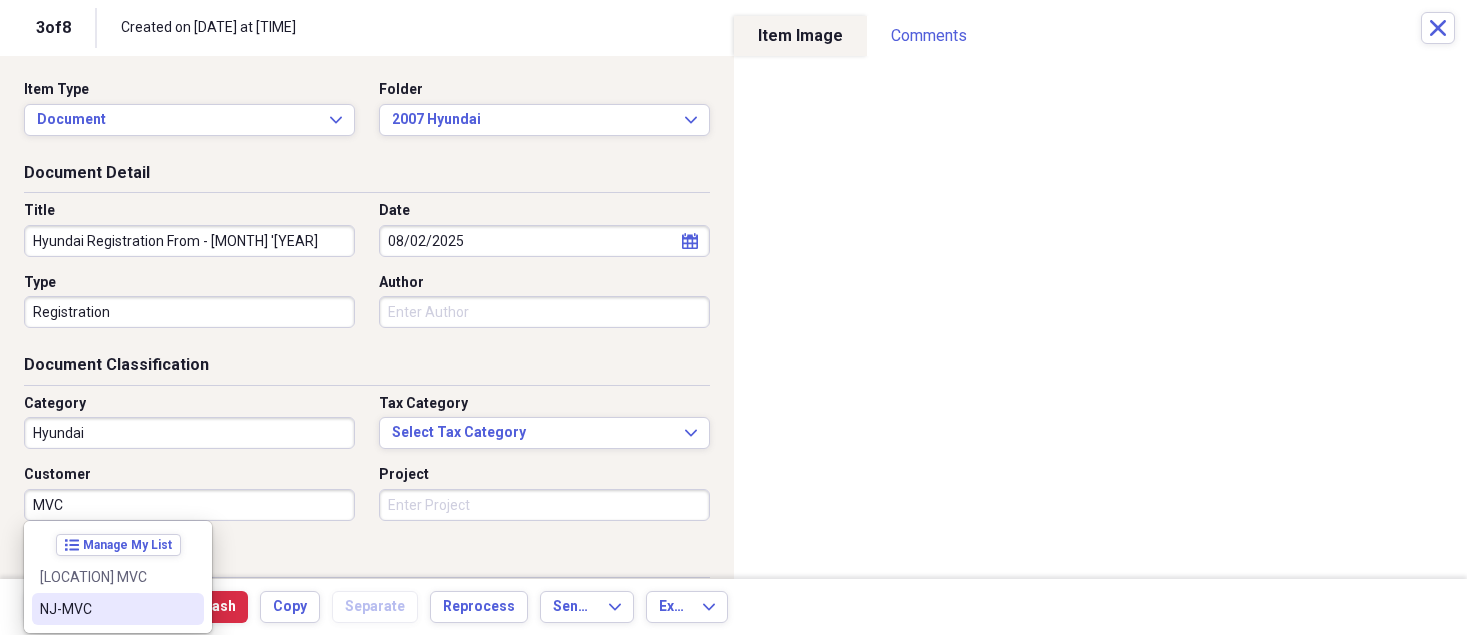 click on "NJ-MVC" at bounding box center (118, 609) 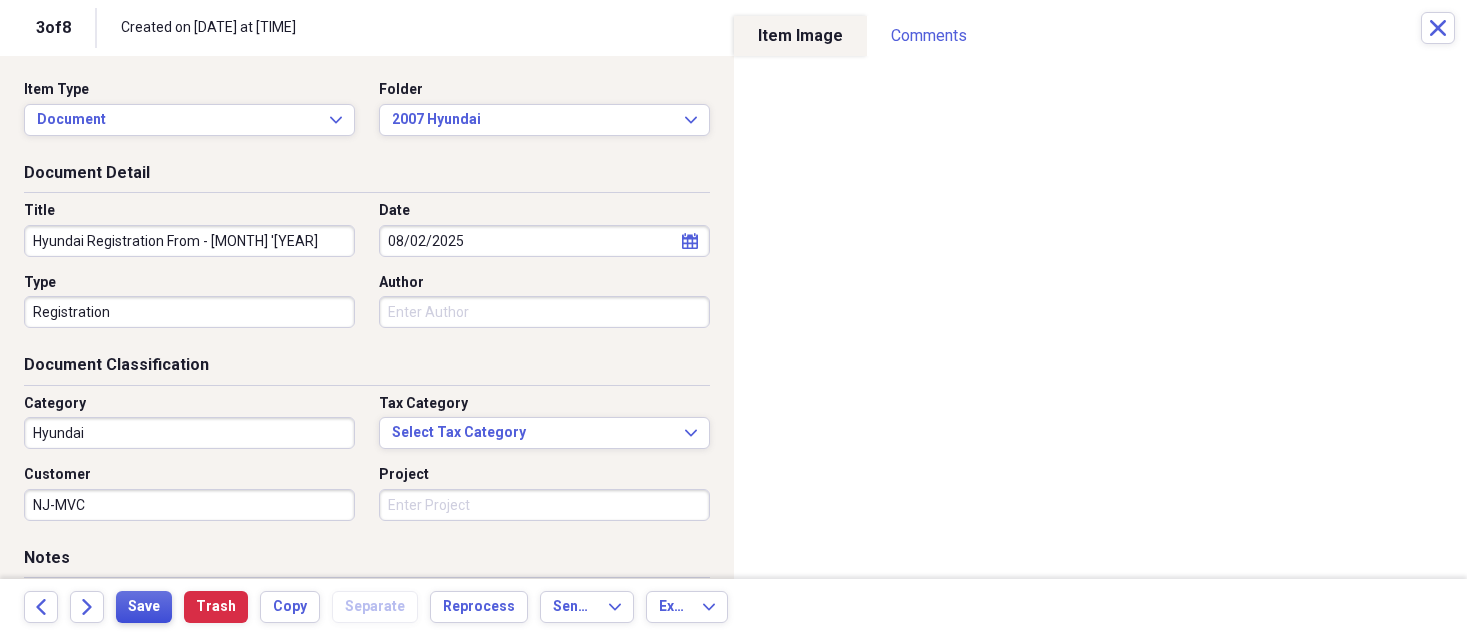 click on "Save" at bounding box center [144, 607] 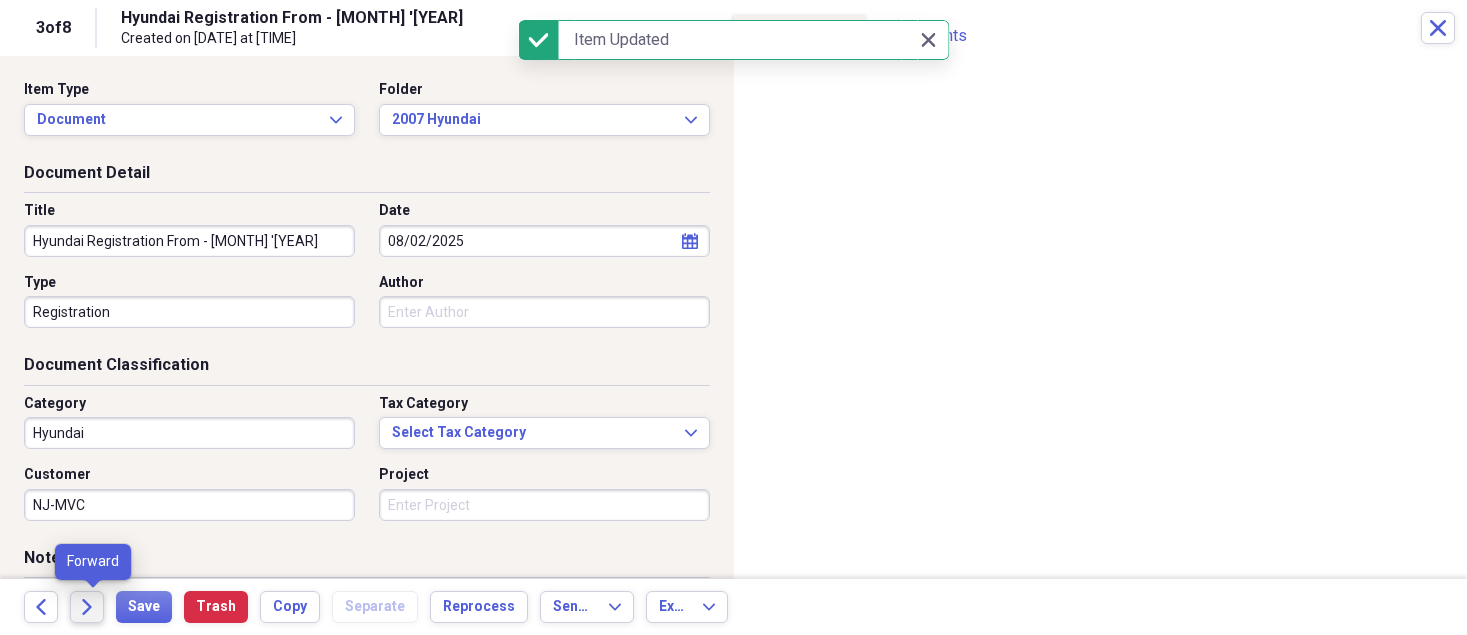 click on "Forward" at bounding box center [87, 607] 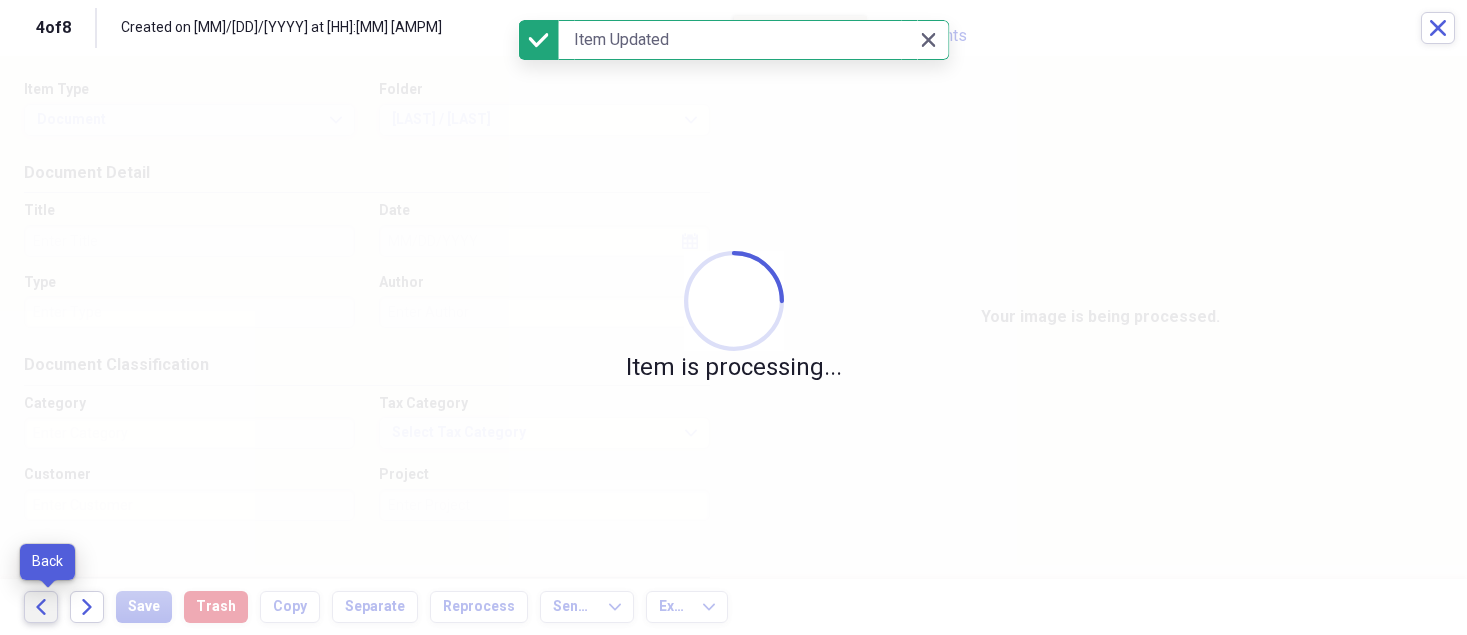click 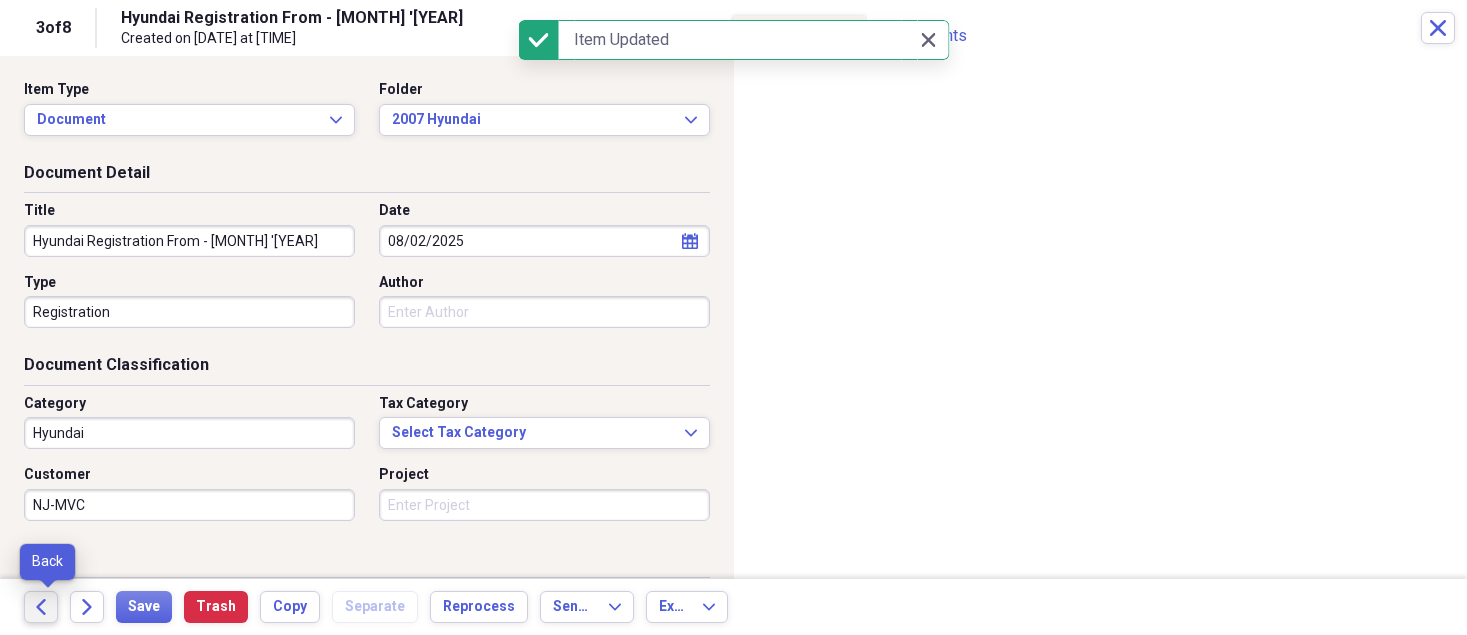 click 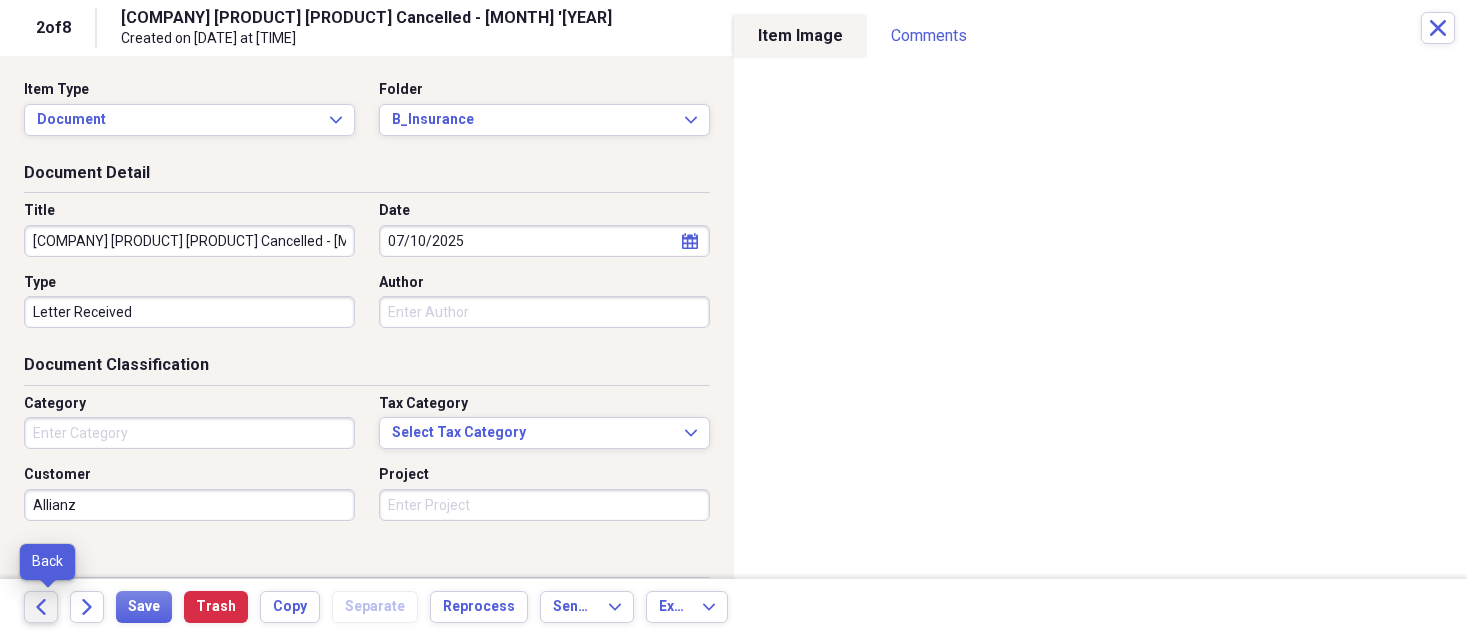 click on "Back" 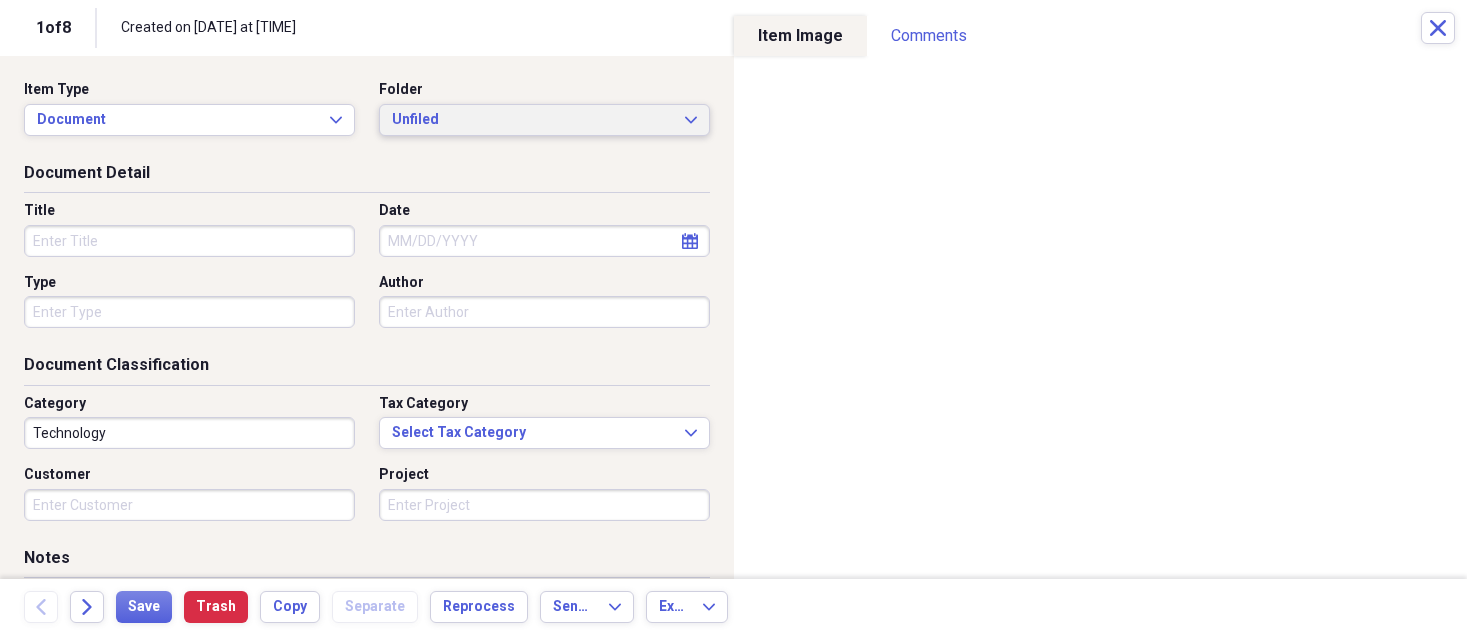 click on "Unfiled Expand" at bounding box center (544, 120) 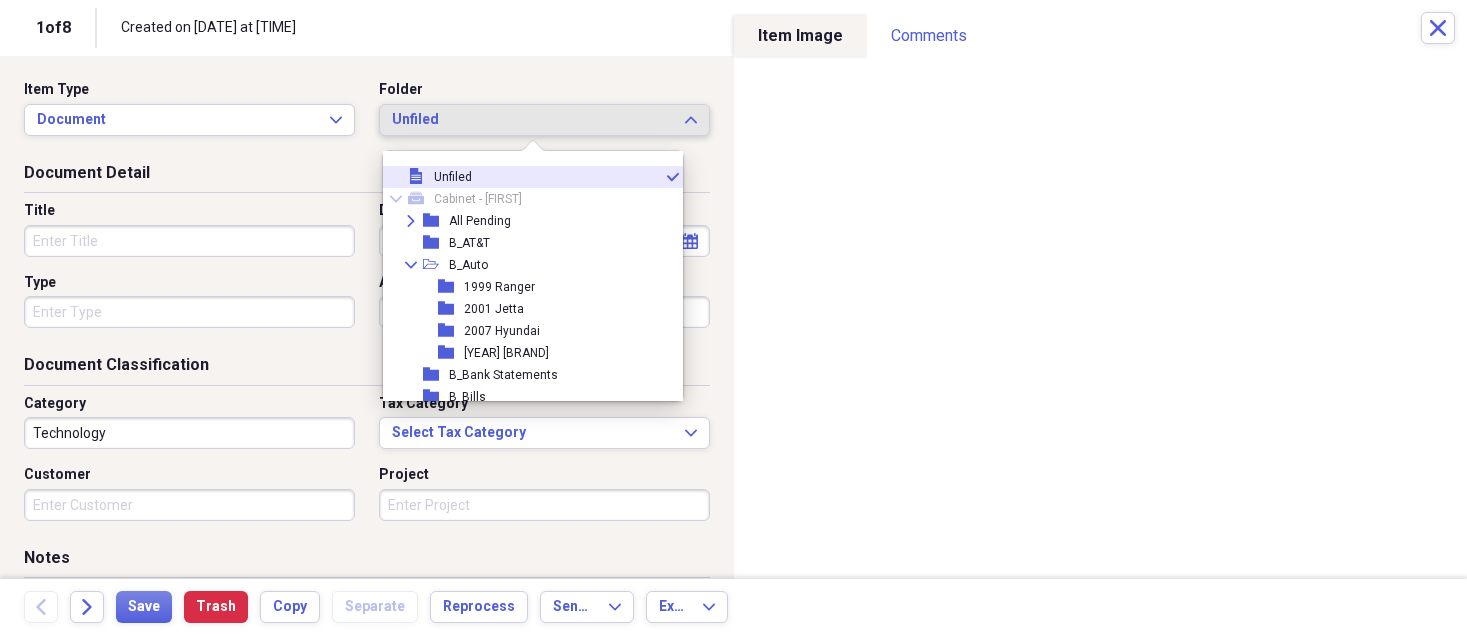 drag, startPoint x: 460, startPoint y: 113, endPoint x: 408, endPoint y: 116, distance: 52.086468 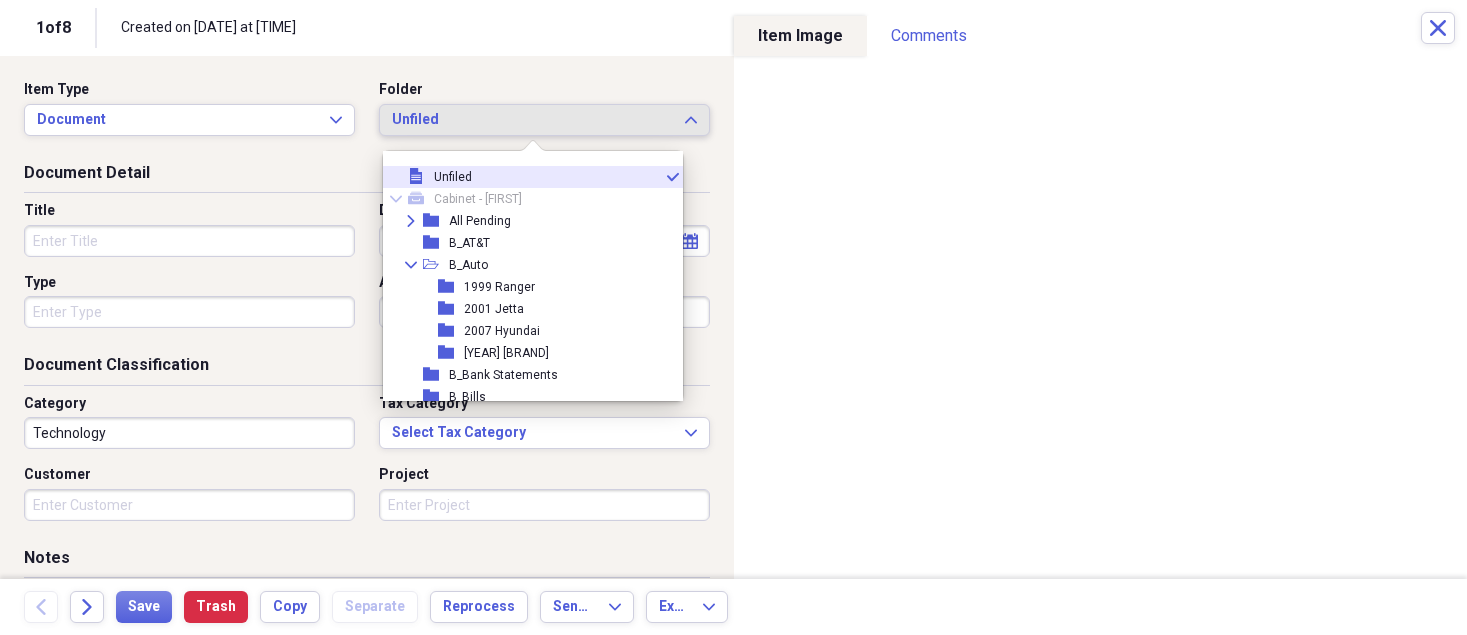 click on "Unfiled" at bounding box center (532, 120) 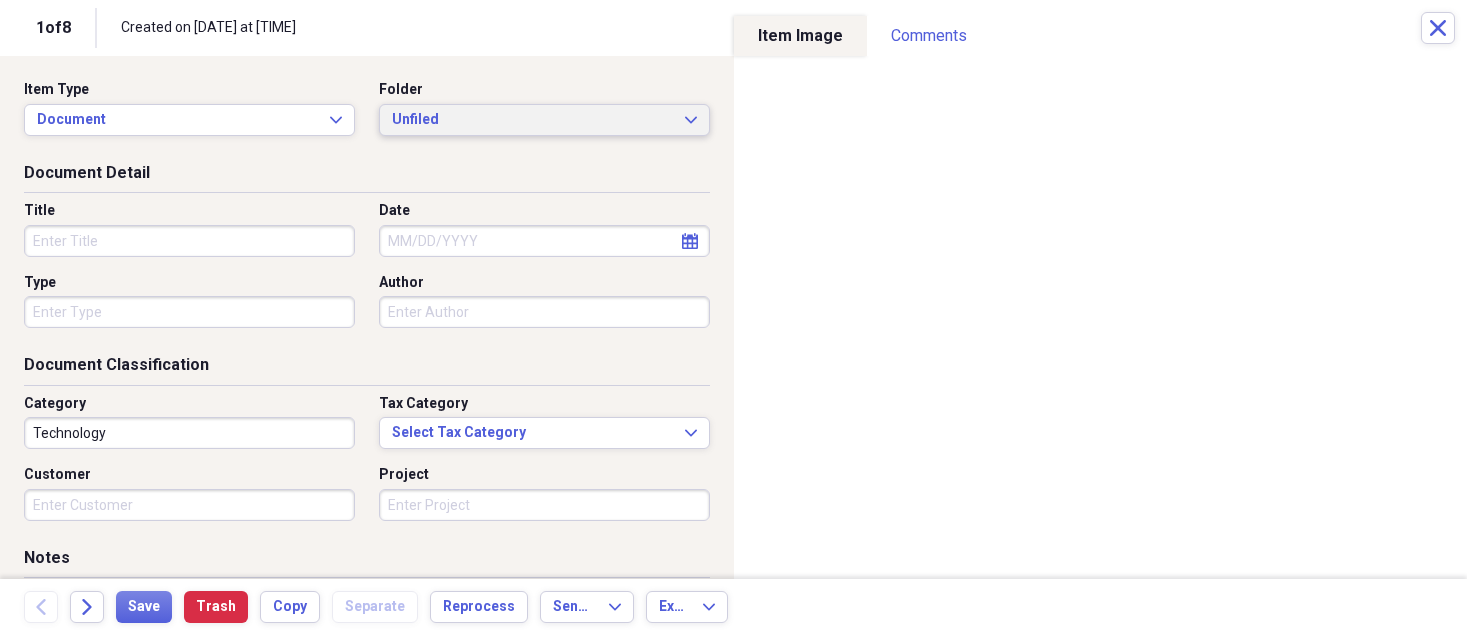click on "Unfiled" at bounding box center [532, 120] 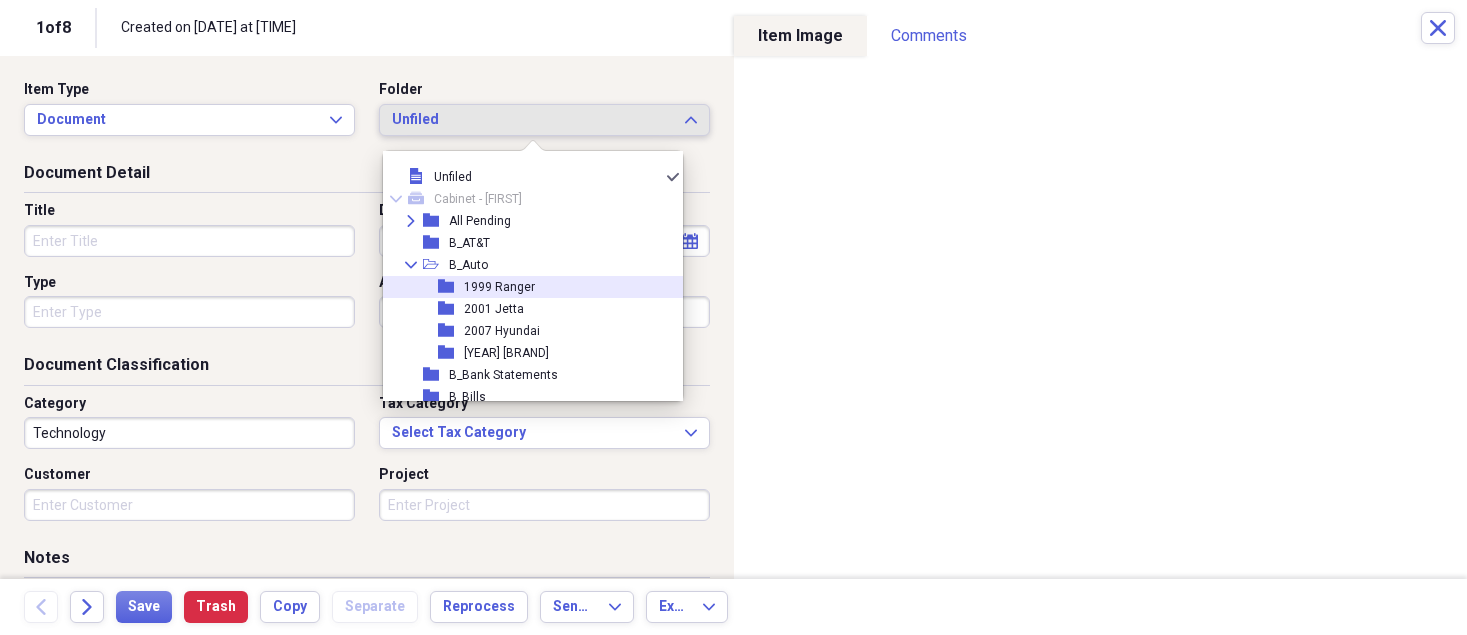 scroll, scrollTop: 200, scrollLeft: 0, axis: vertical 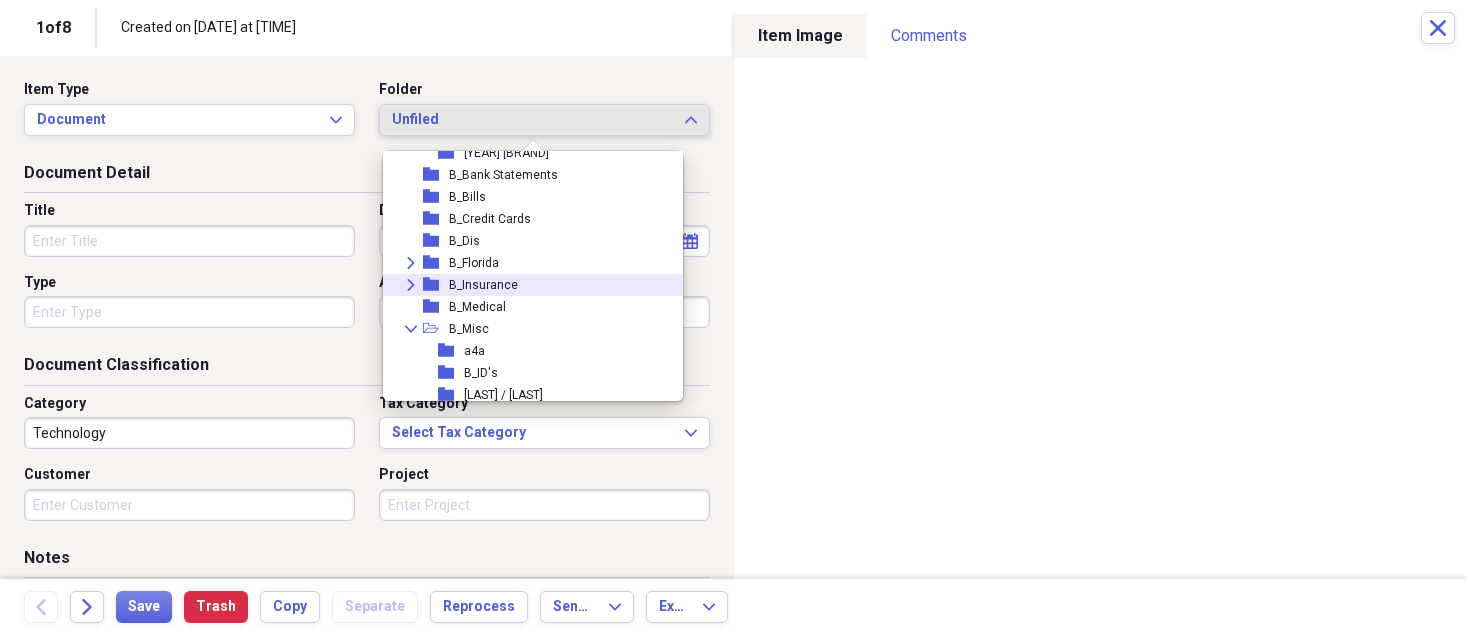 click on "B_Insurance" at bounding box center (483, 285) 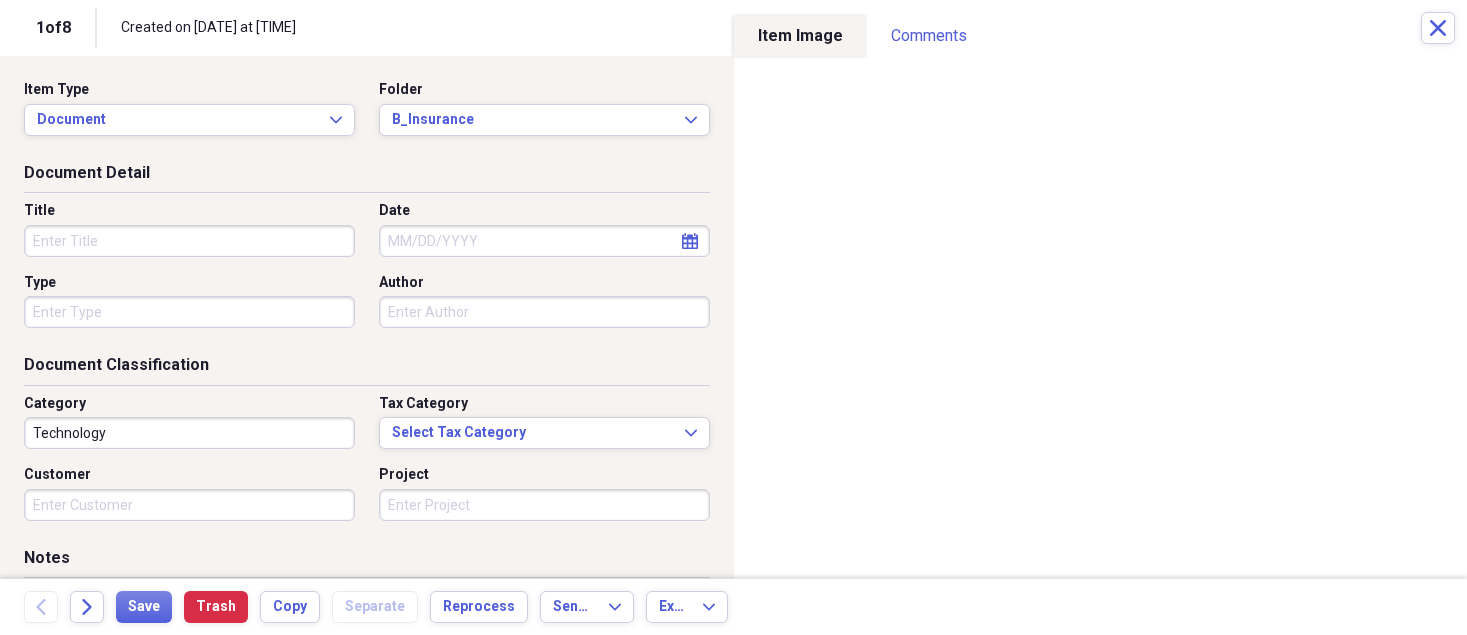 click on "Title" at bounding box center (189, 241) 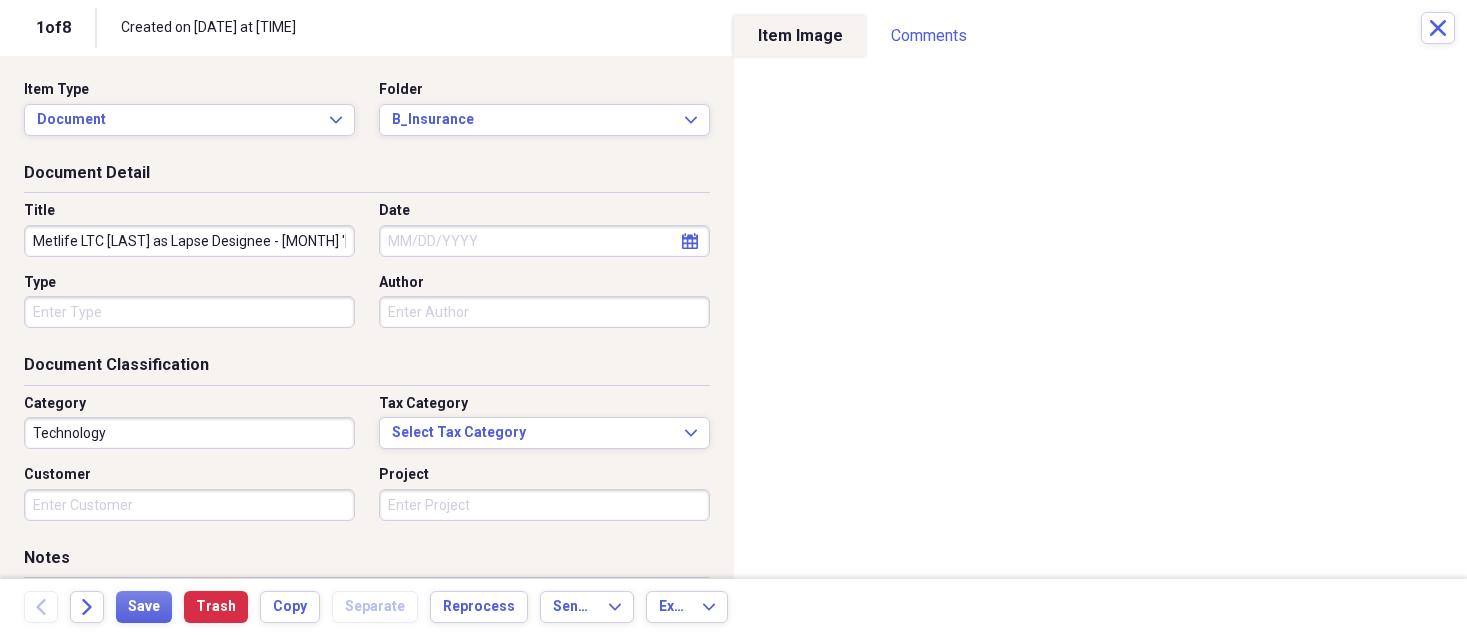 scroll, scrollTop: 0, scrollLeft: 7, axis: horizontal 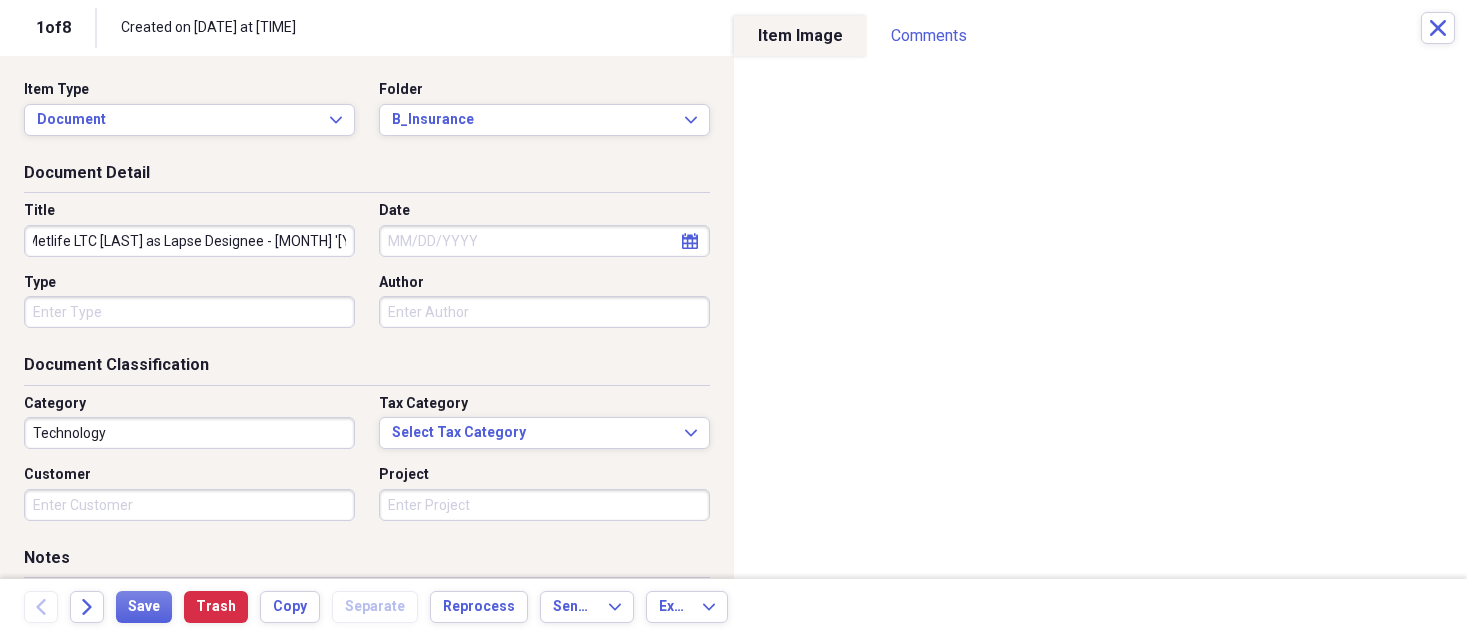 type on "Metlife LTC [LAST] as Lapse Designee - [MONTH] '[YEAR]" 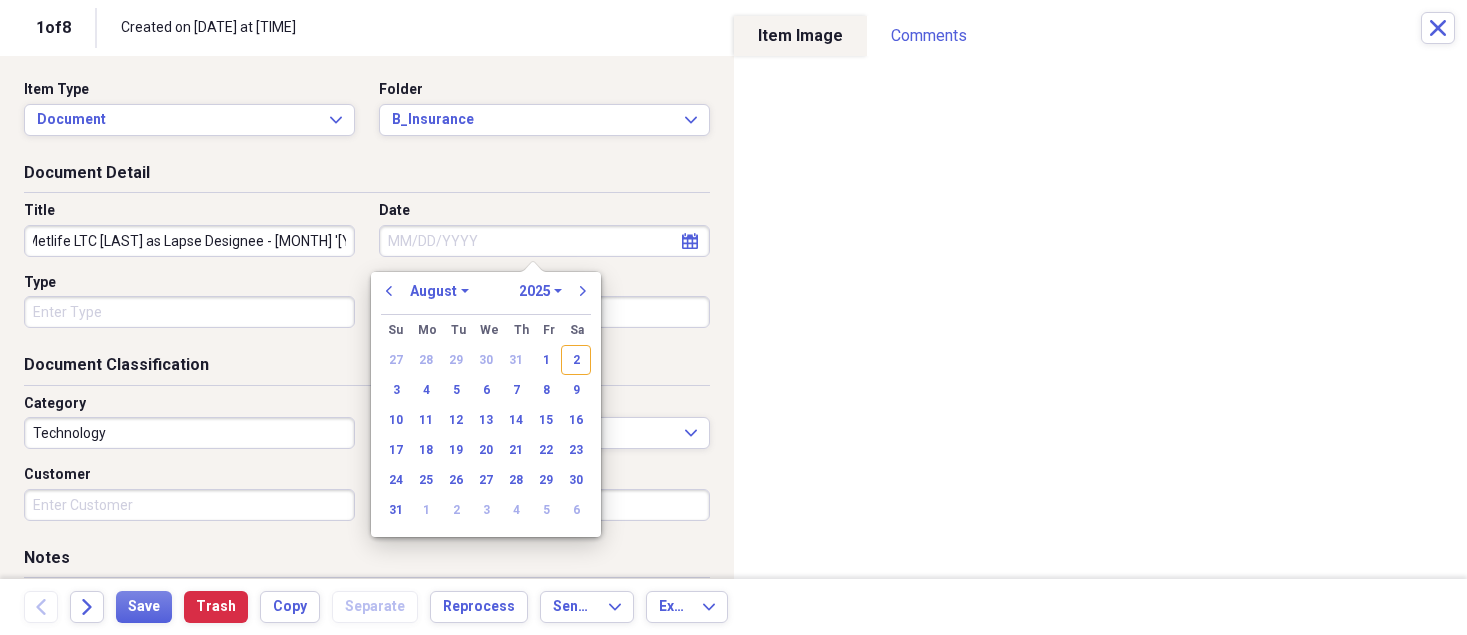 scroll, scrollTop: 0, scrollLeft: 0, axis: both 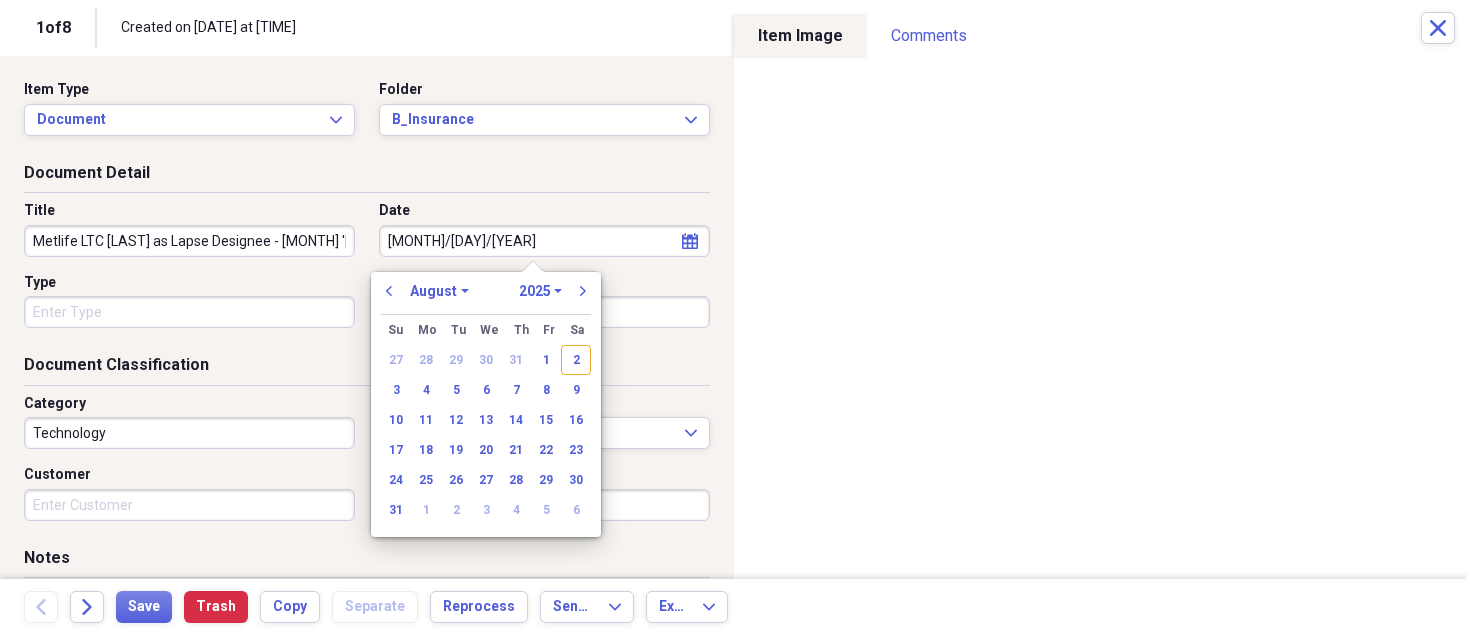 type on "[MONTH]/[DAY]/[YEAR]" 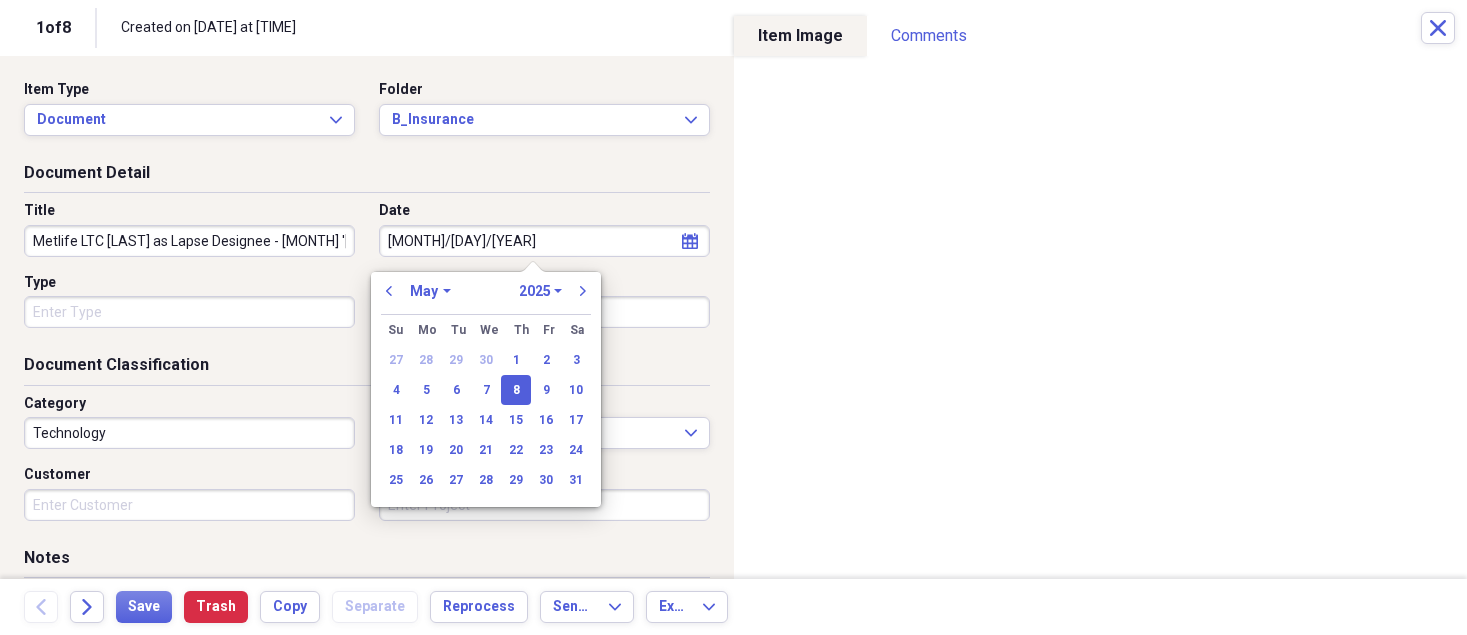 type on "05/08/2025" 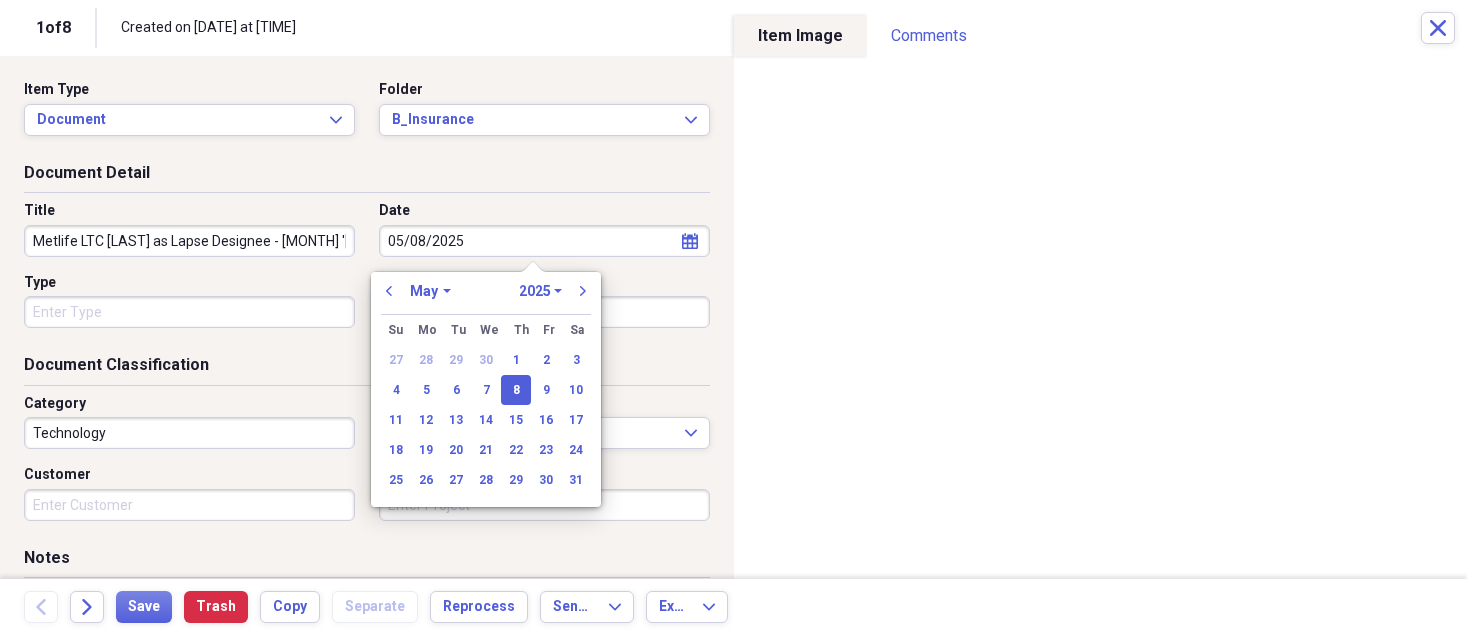 click on "Type" at bounding box center (189, 312) 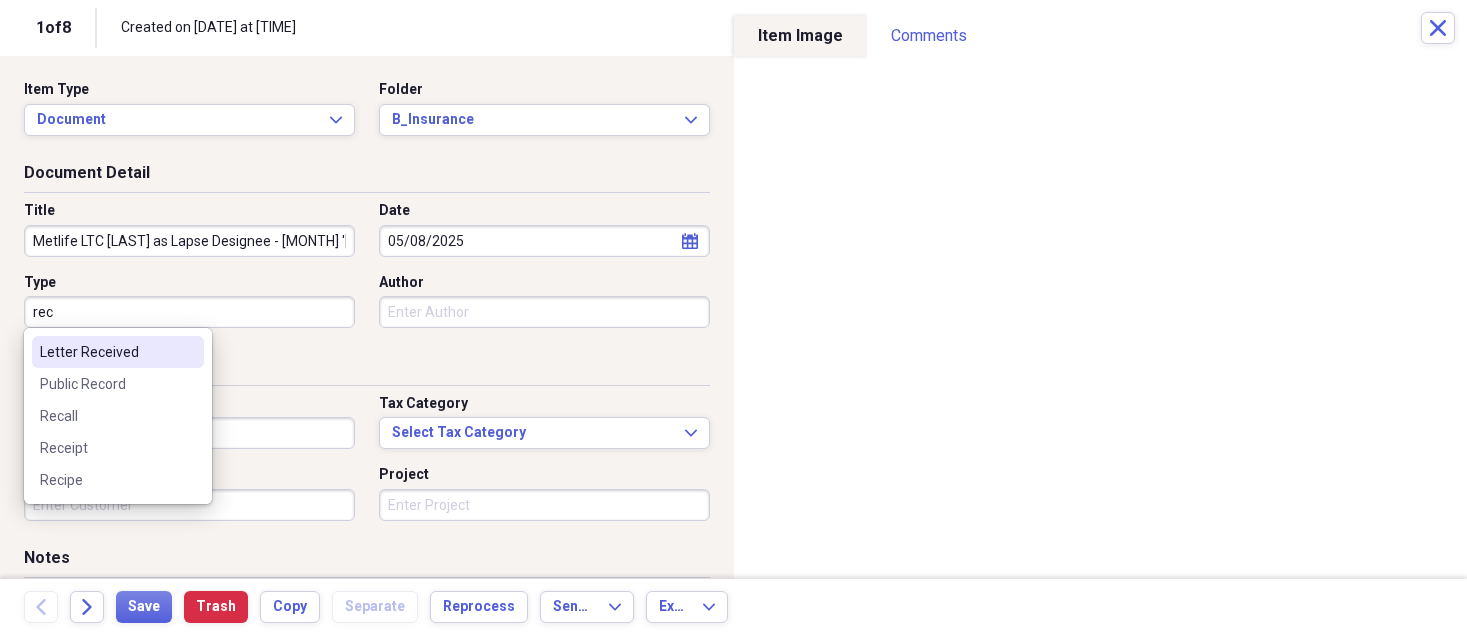 click on "Letter Received" at bounding box center (118, 352) 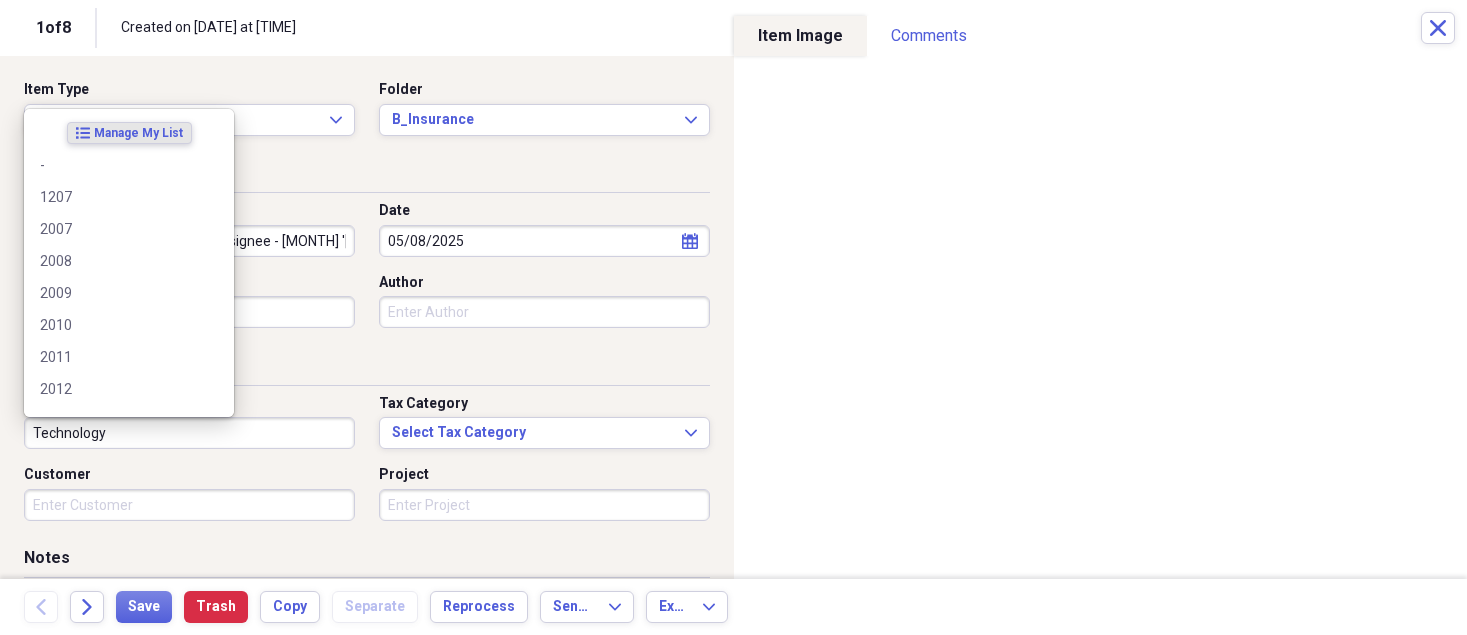 click on "Technology" at bounding box center [189, 433] 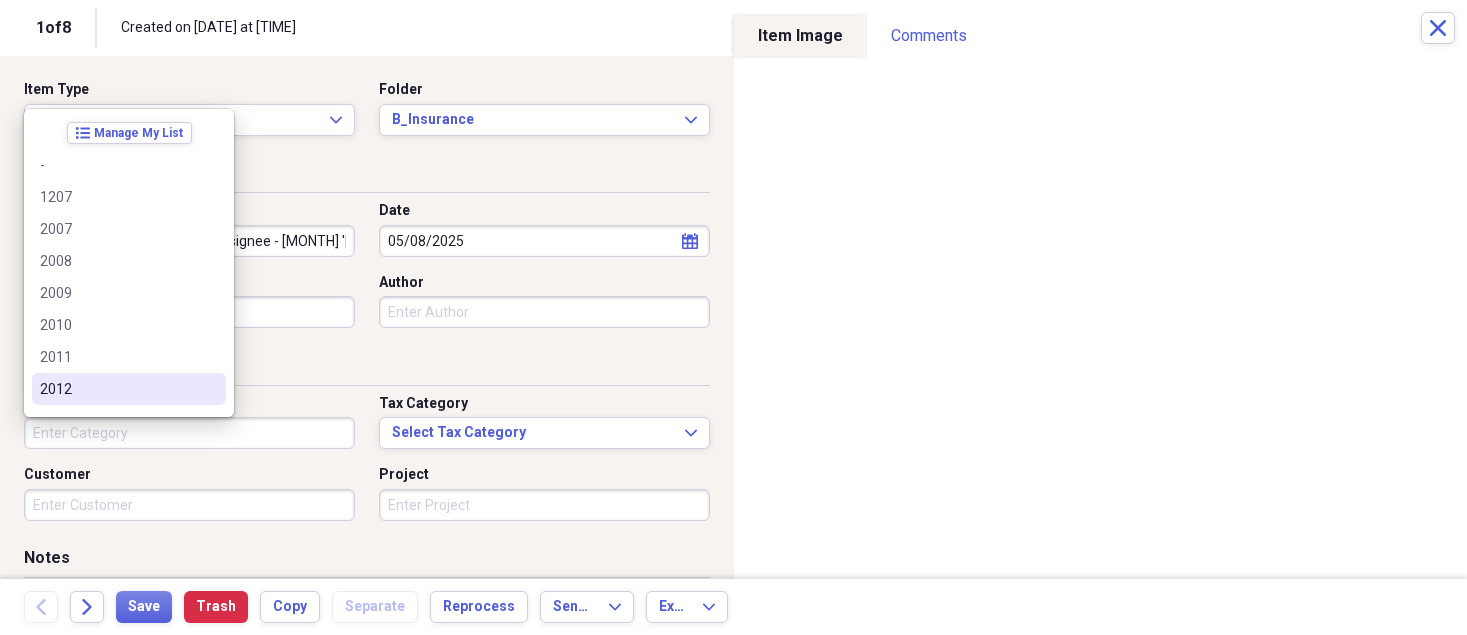 type 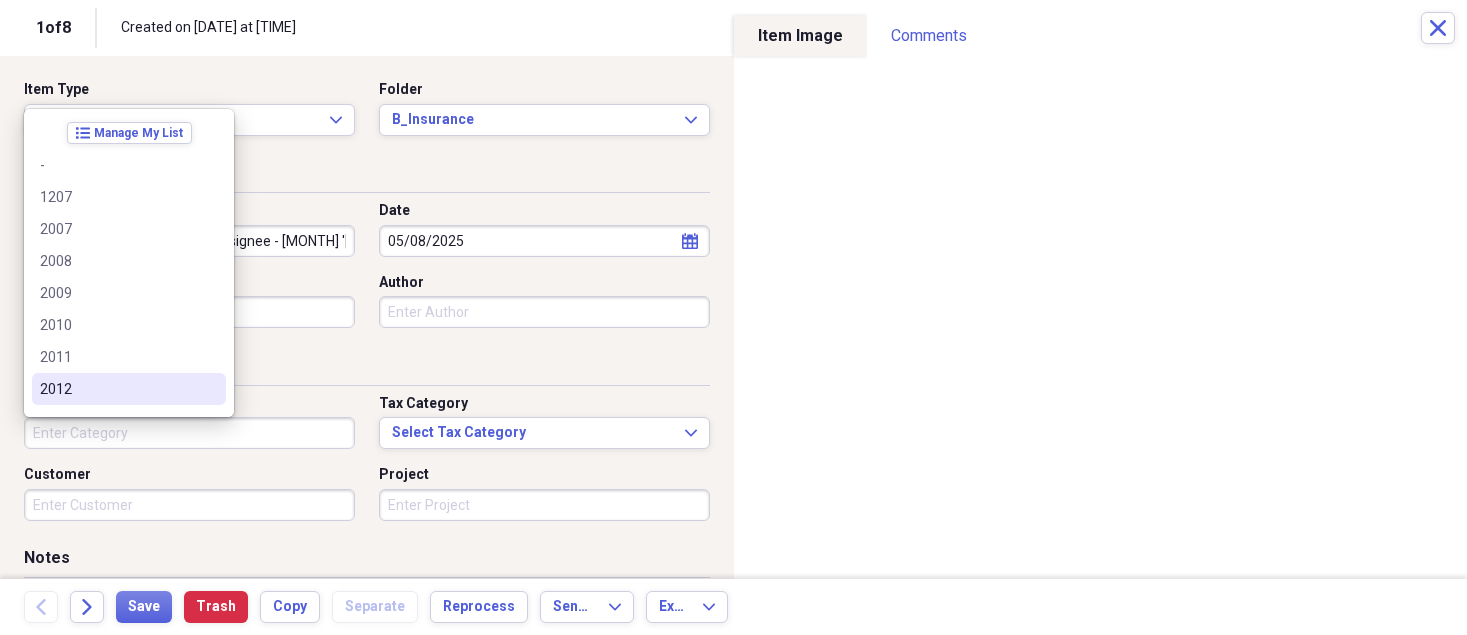 click on "Customer" at bounding box center (189, 505) 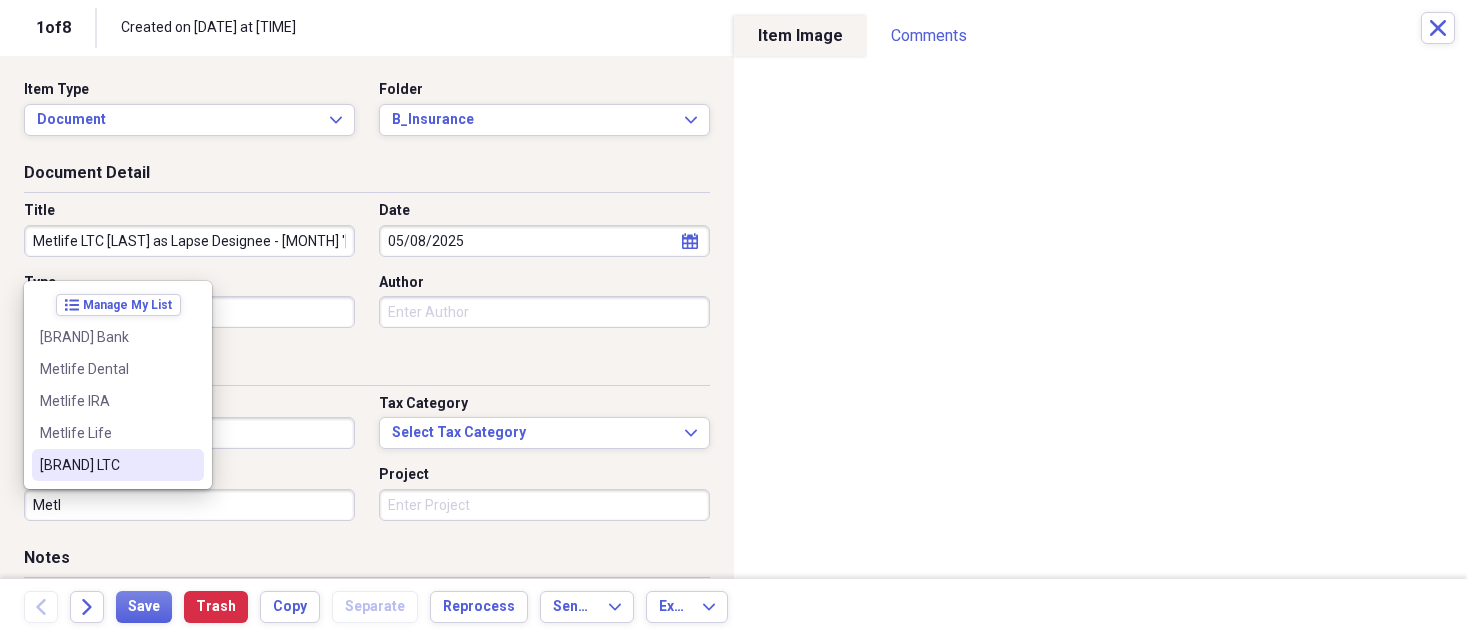 click on "[BRAND] LTC" at bounding box center (106, 465) 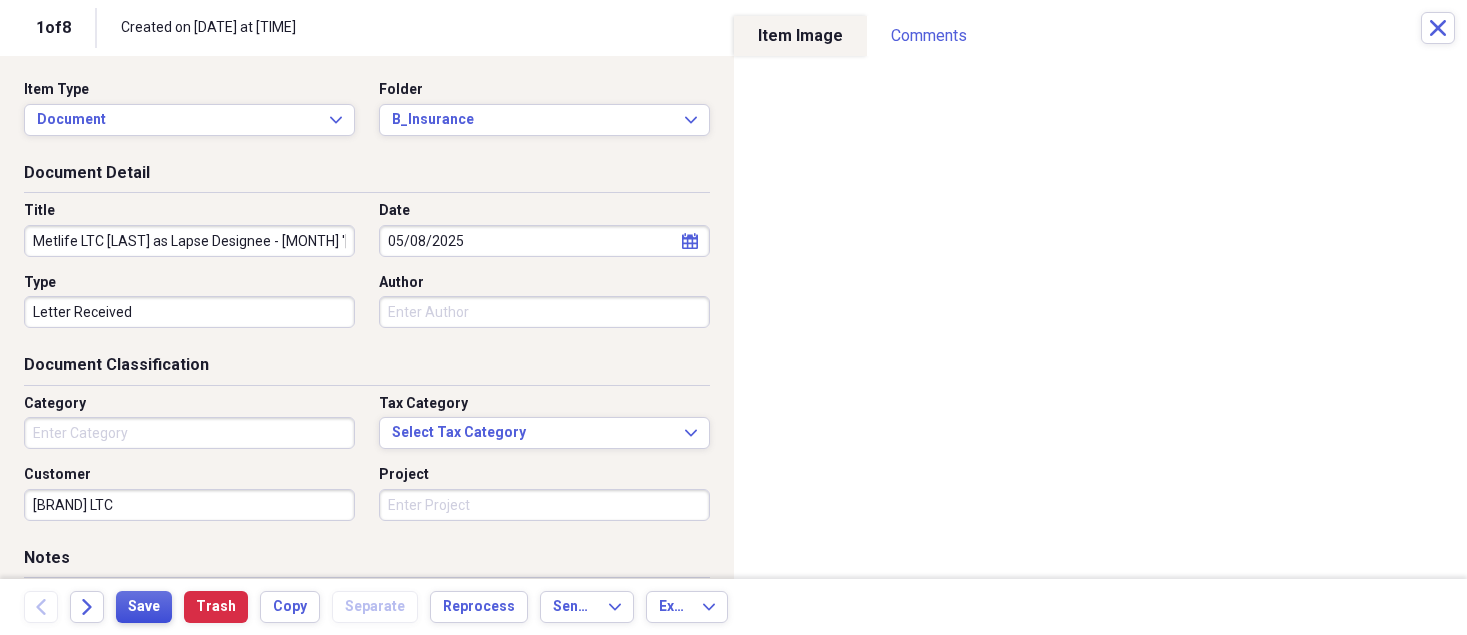click on "Save" at bounding box center (144, 607) 